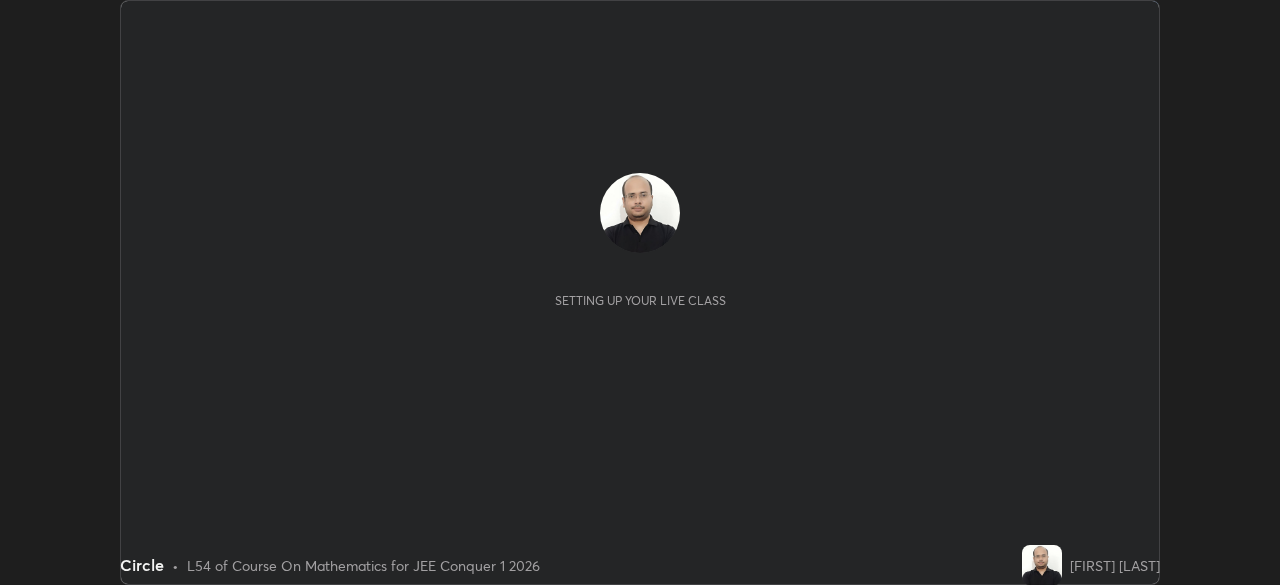 scroll, scrollTop: 0, scrollLeft: 0, axis: both 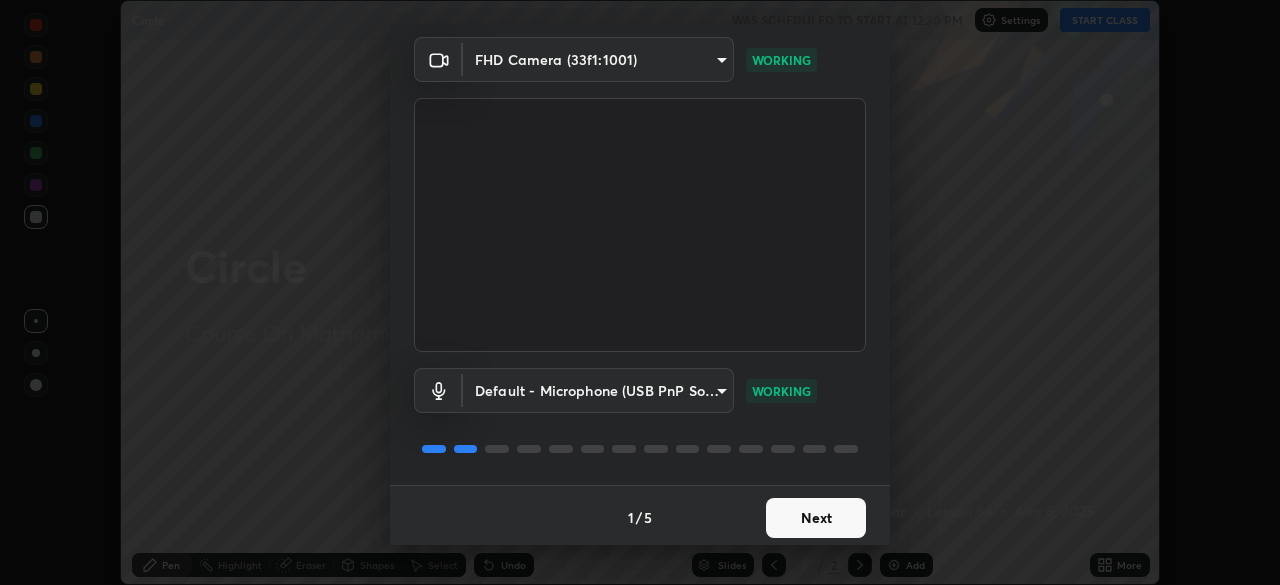 click on "Next" at bounding box center [816, 518] 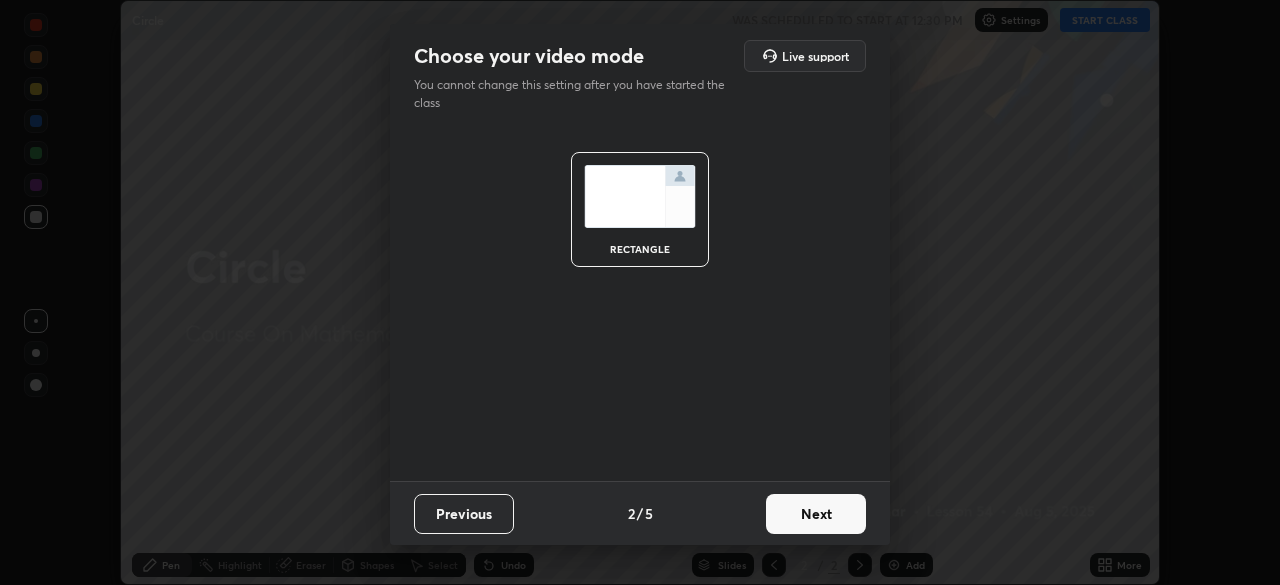 scroll, scrollTop: 0, scrollLeft: 0, axis: both 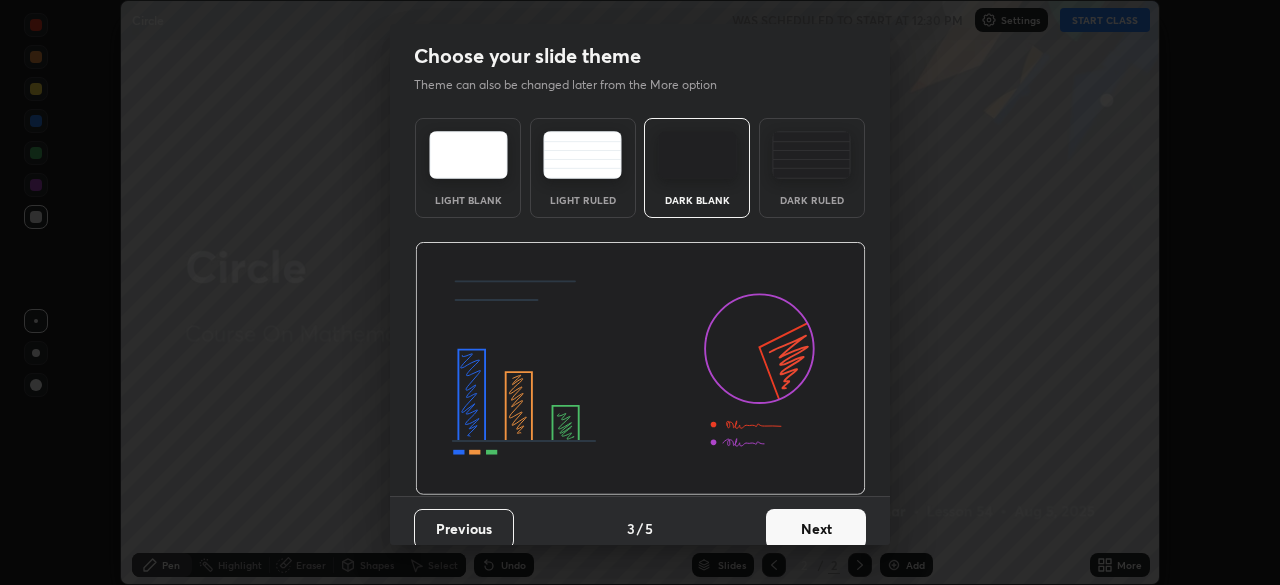 click on "Next" at bounding box center [816, 529] 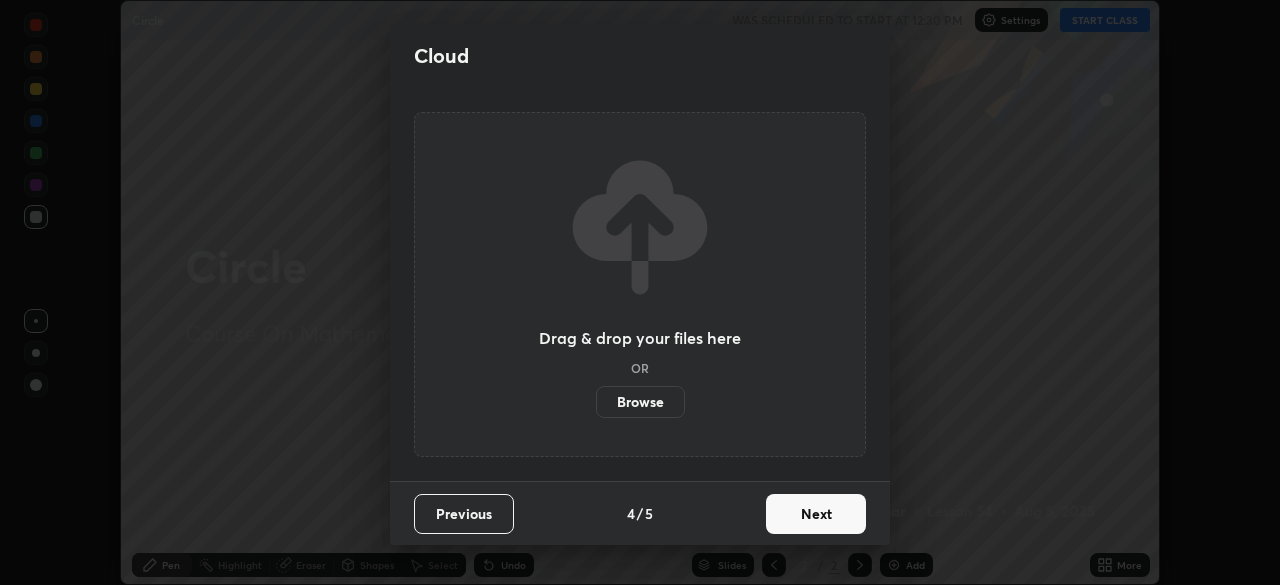 click on "Next" at bounding box center [816, 514] 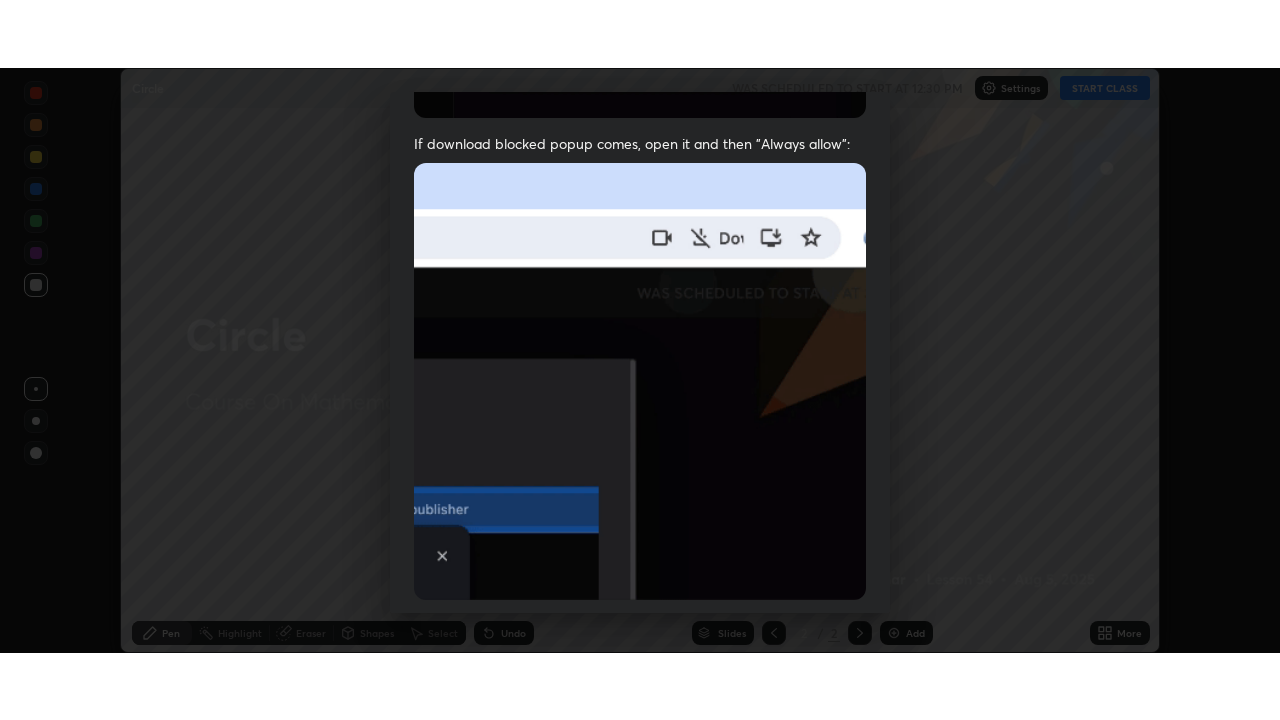 scroll, scrollTop: 479, scrollLeft: 0, axis: vertical 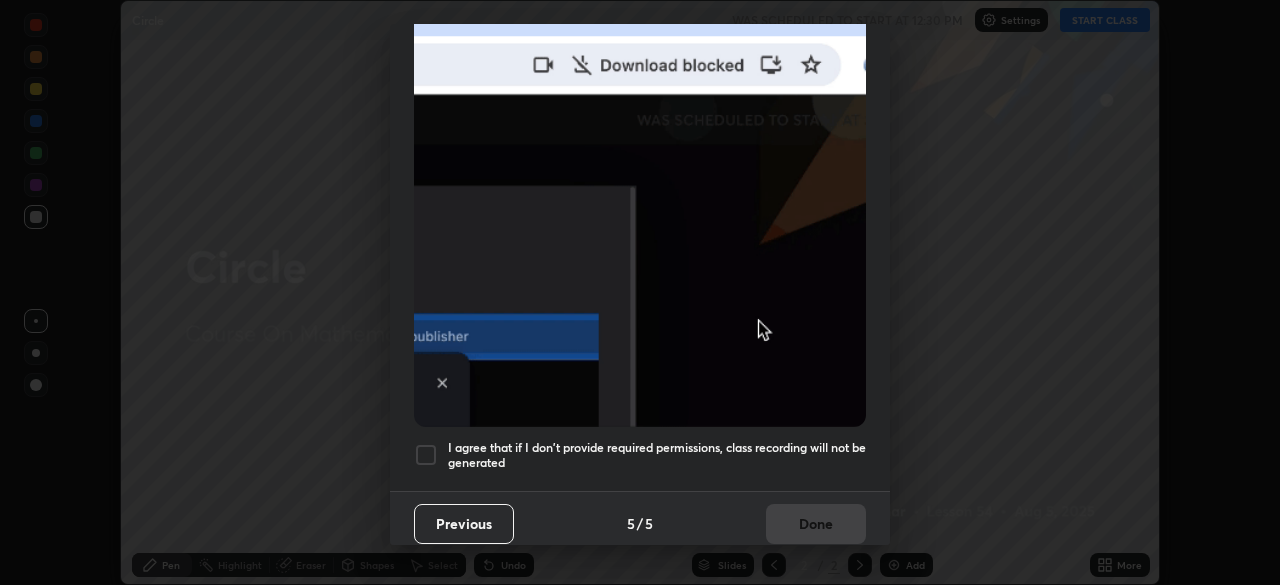 click at bounding box center [426, 455] 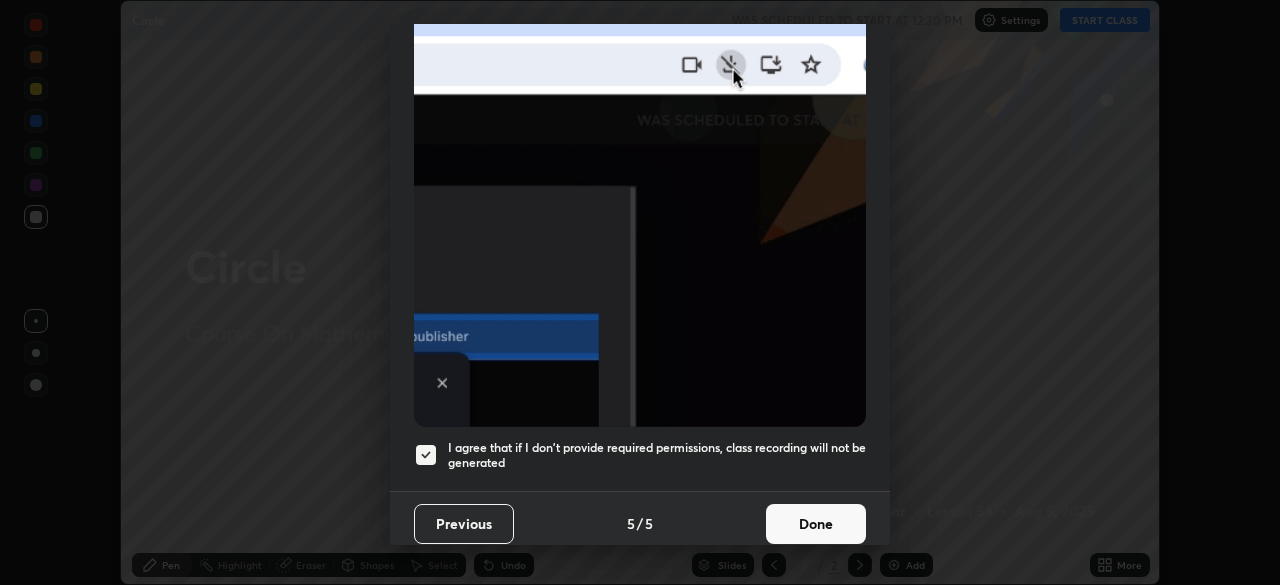 click on "Done" at bounding box center (816, 524) 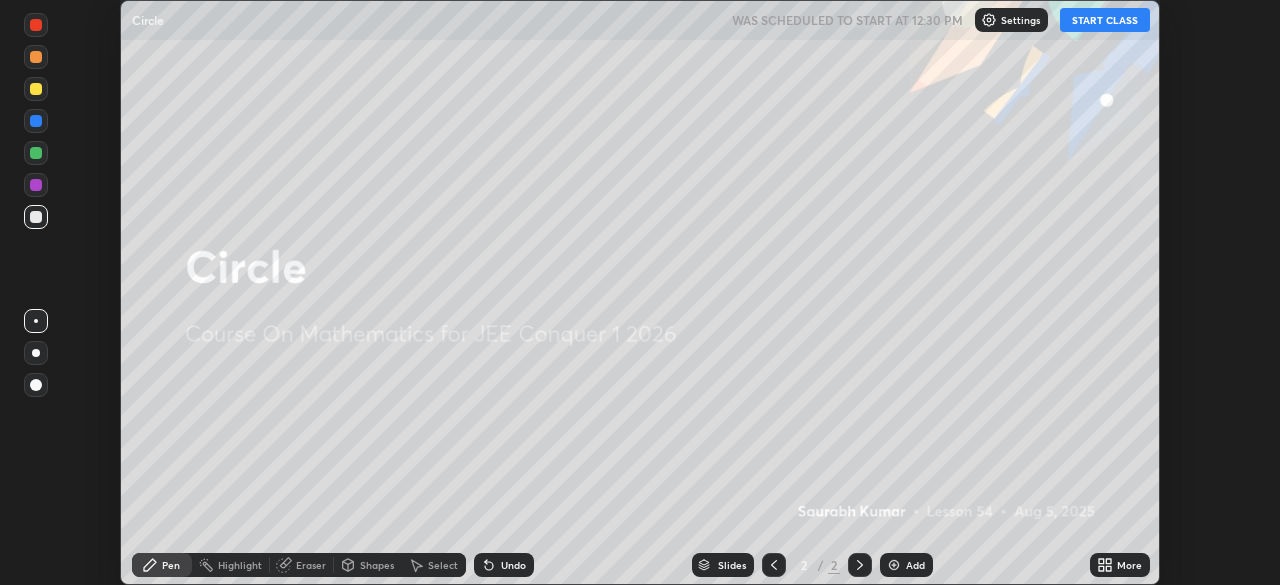 click 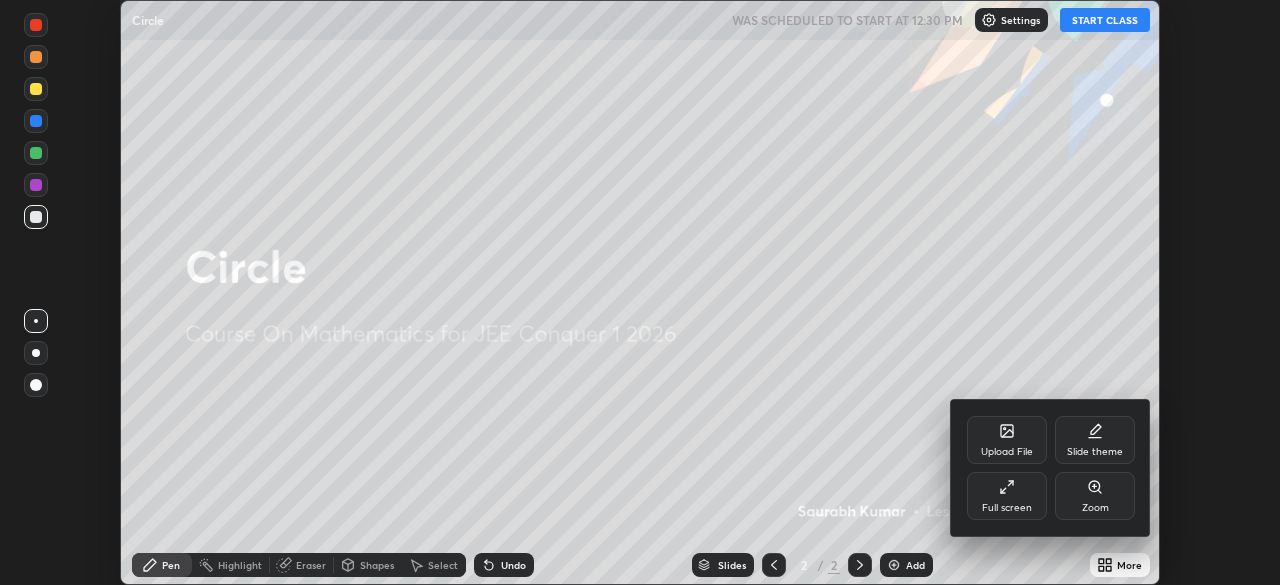 click 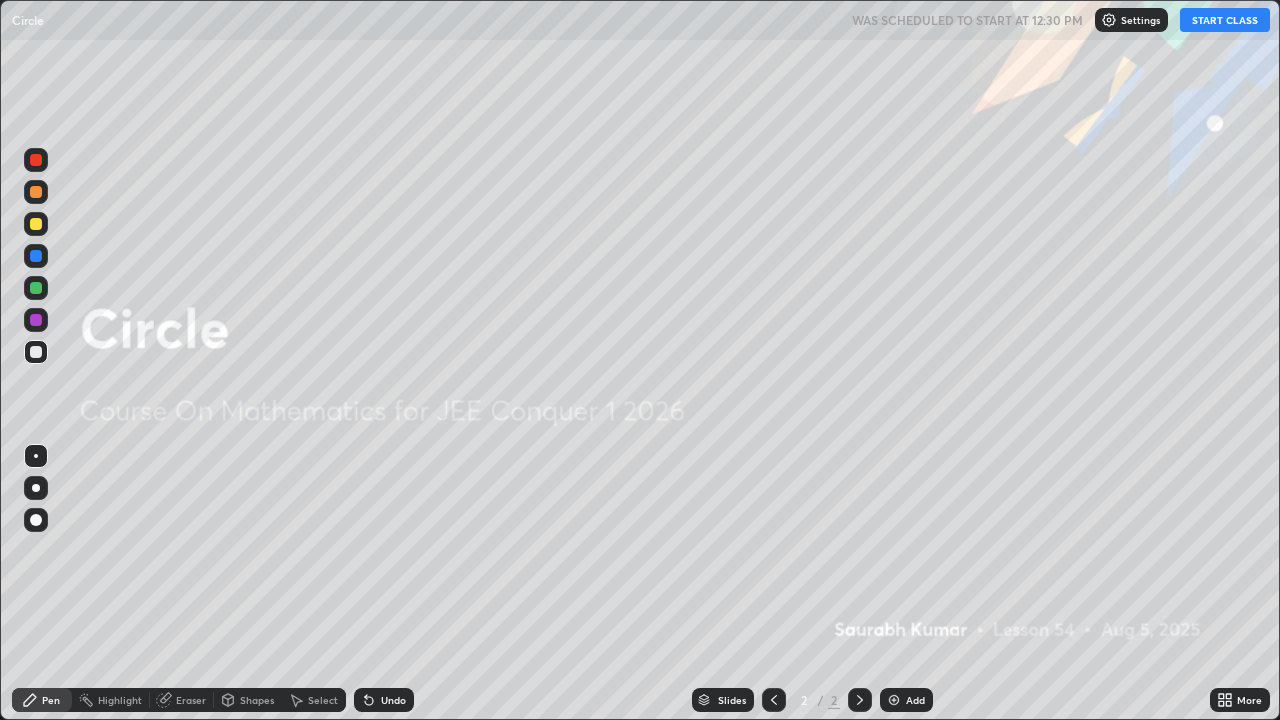 scroll, scrollTop: 99280, scrollLeft: 98720, axis: both 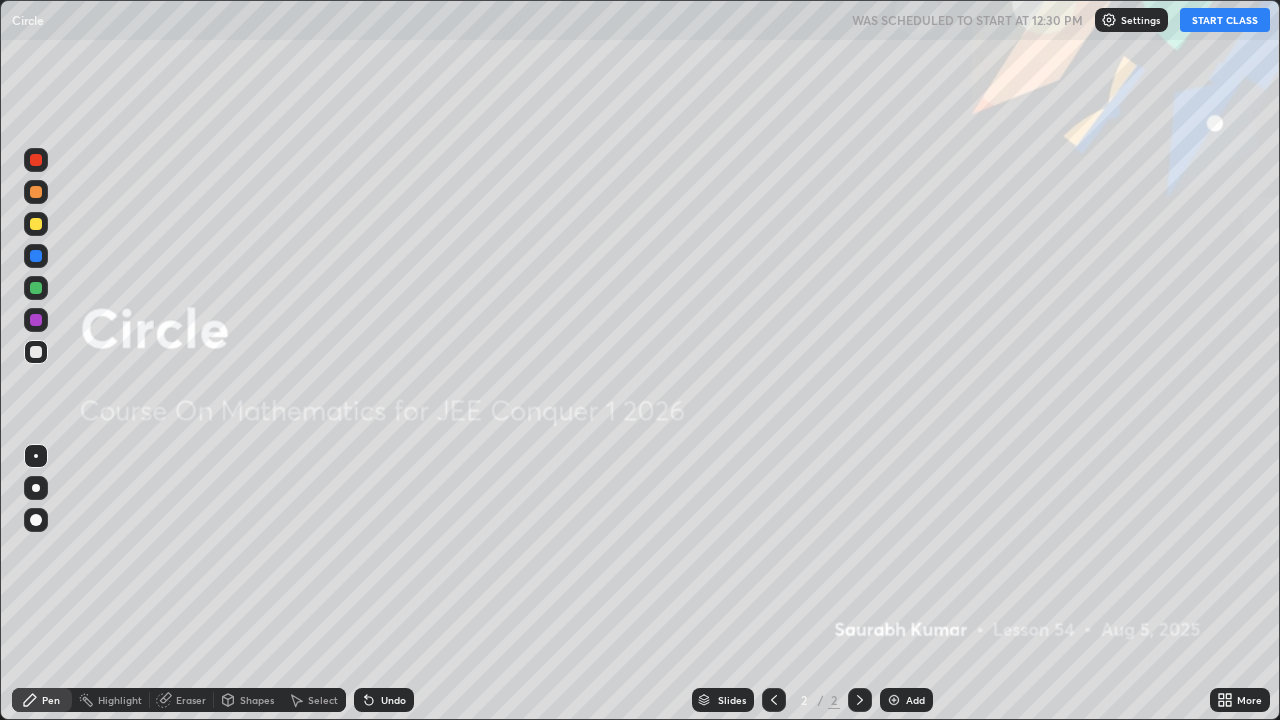 click on "START CLASS" at bounding box center [1225, 20] 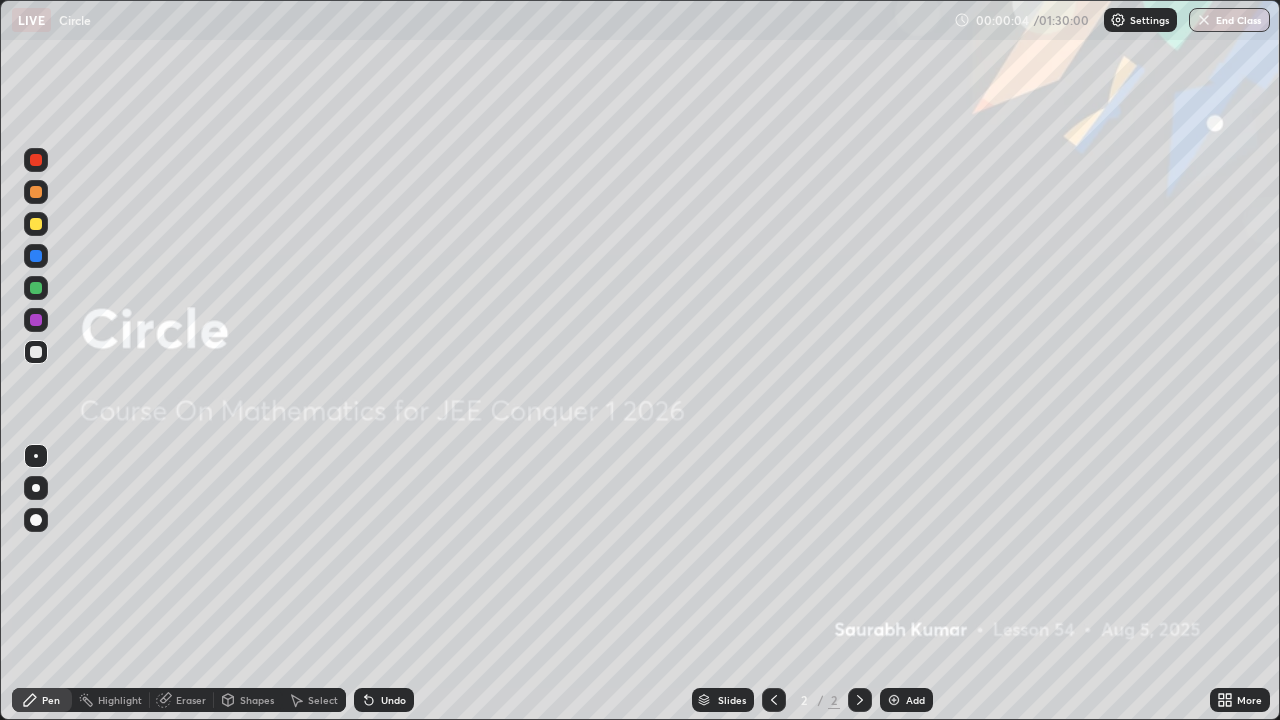 click at bounding box center [894, 700] 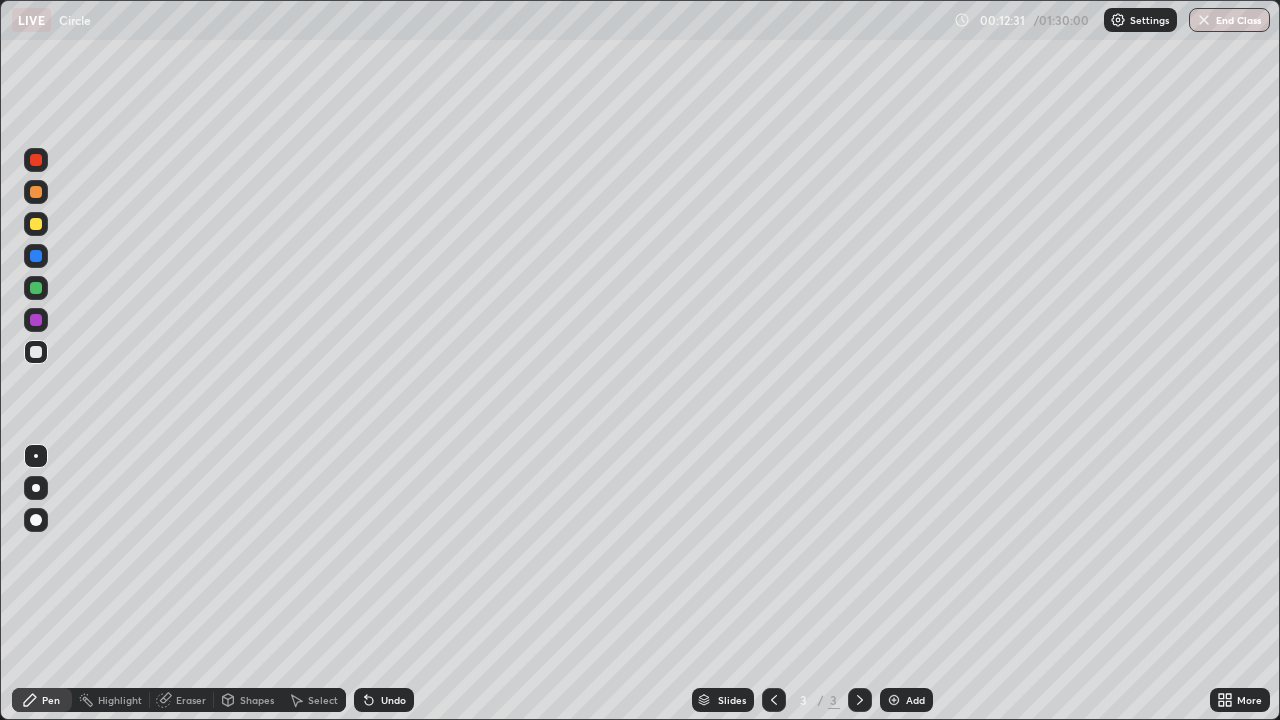 click at bounding box center [894, 700] 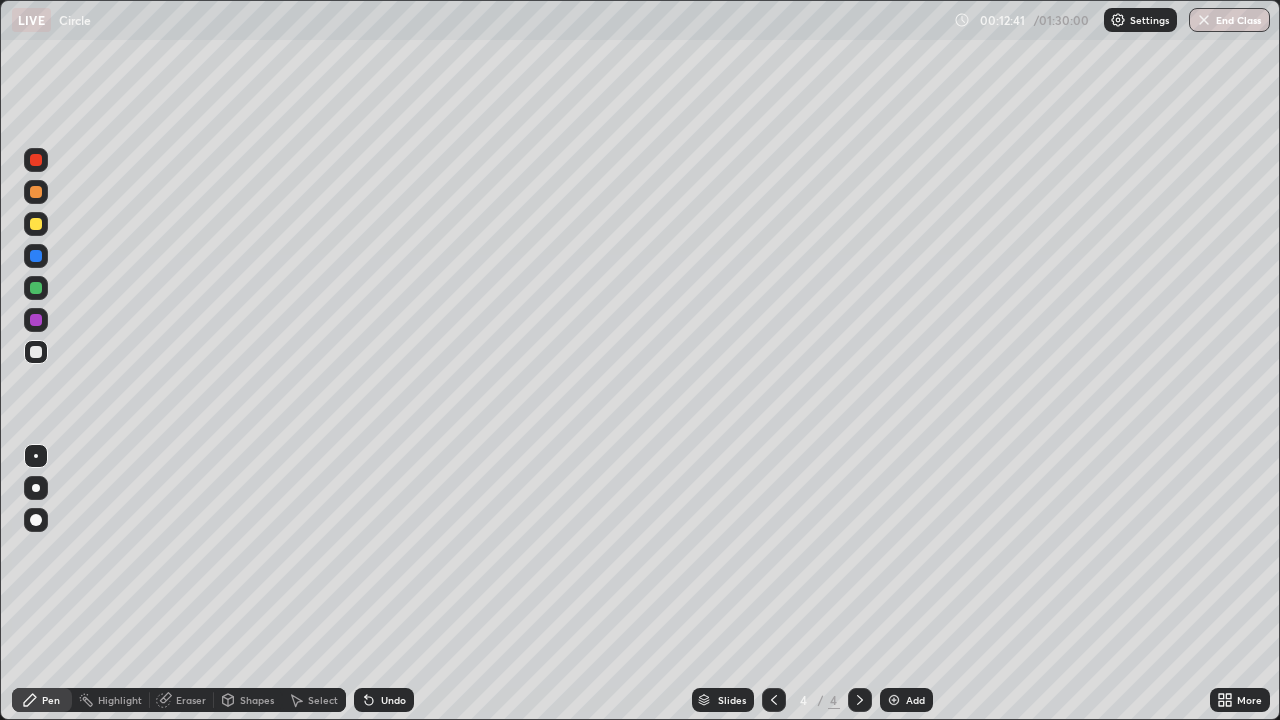 click 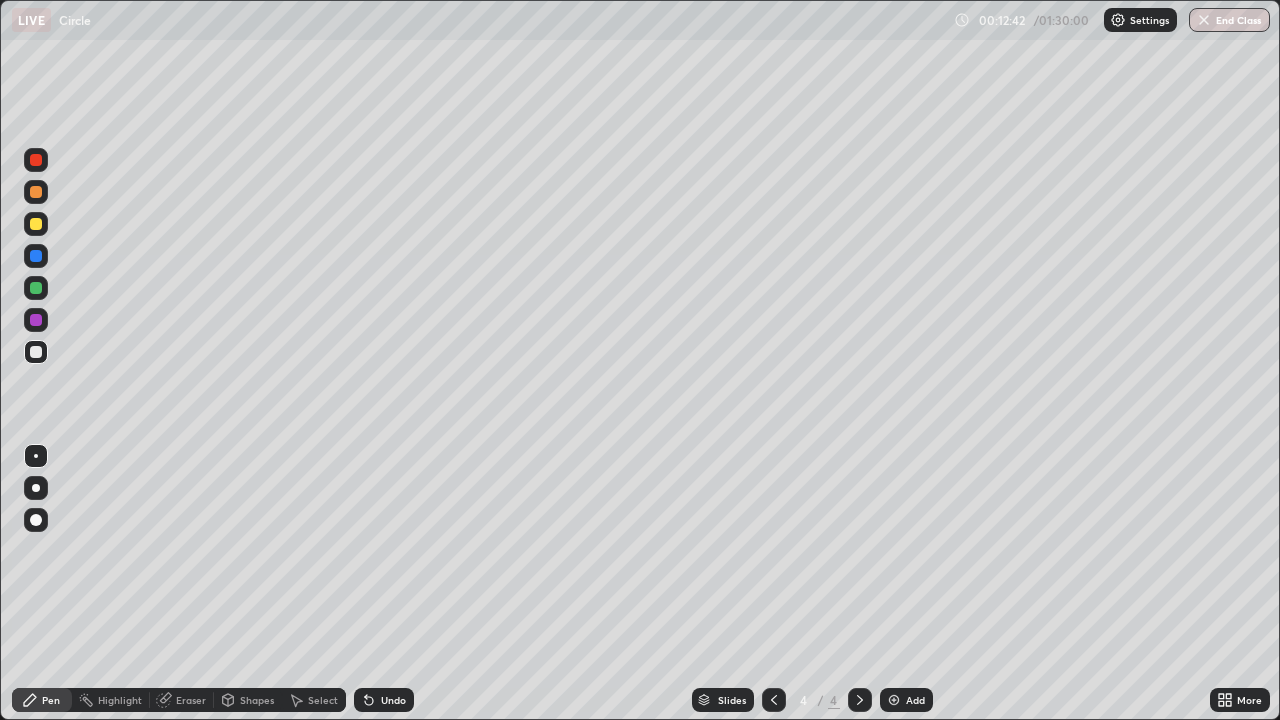 click 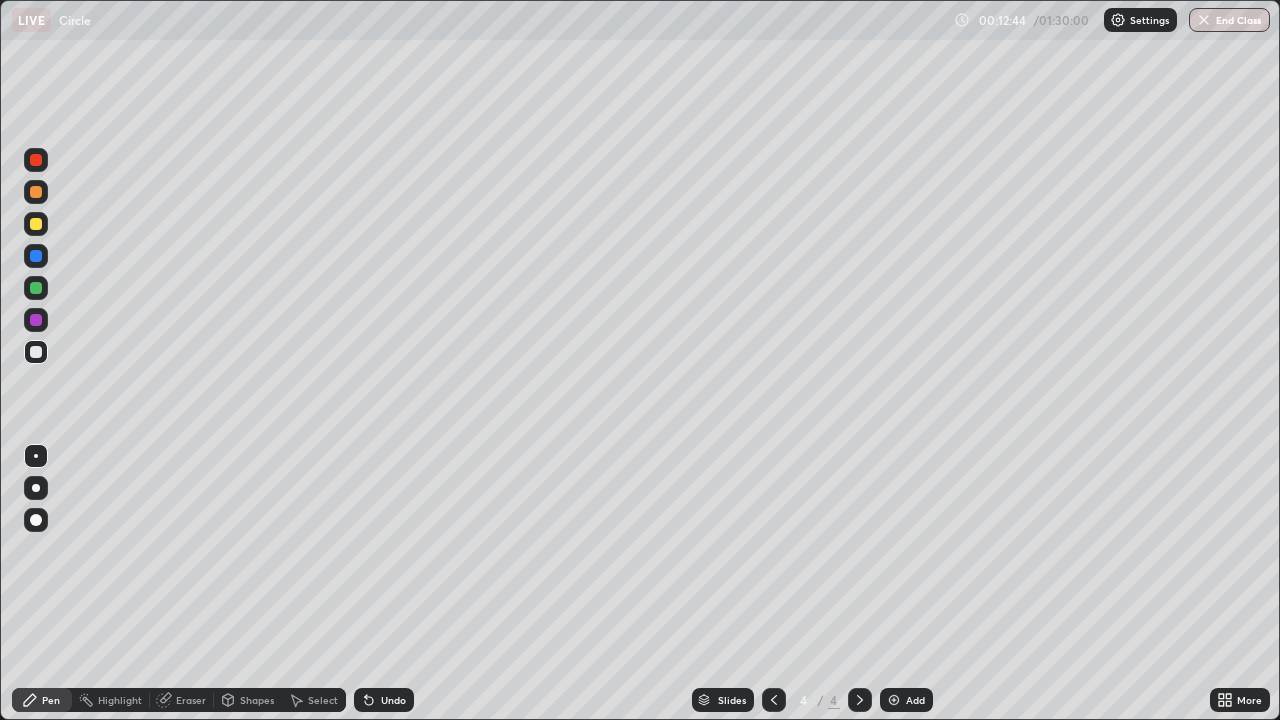 click on "Shapes" at bounding box center [257, 700] 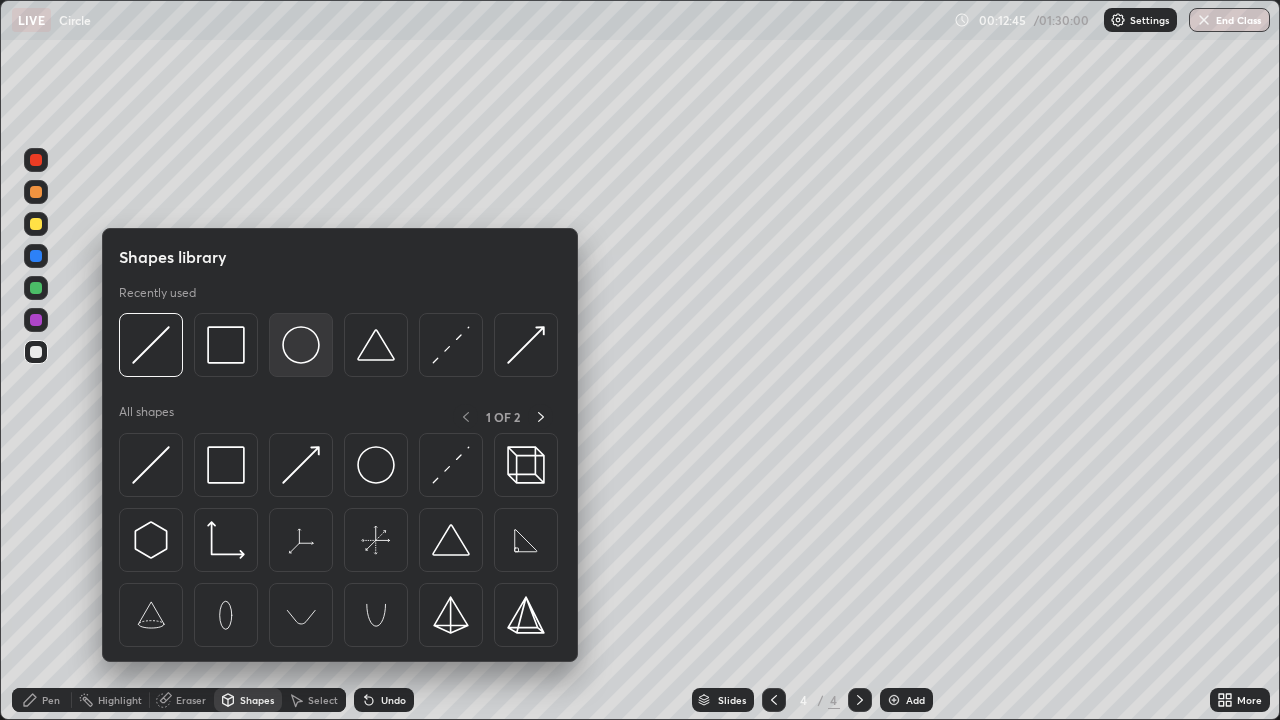 click at bounding box center (301, 345) 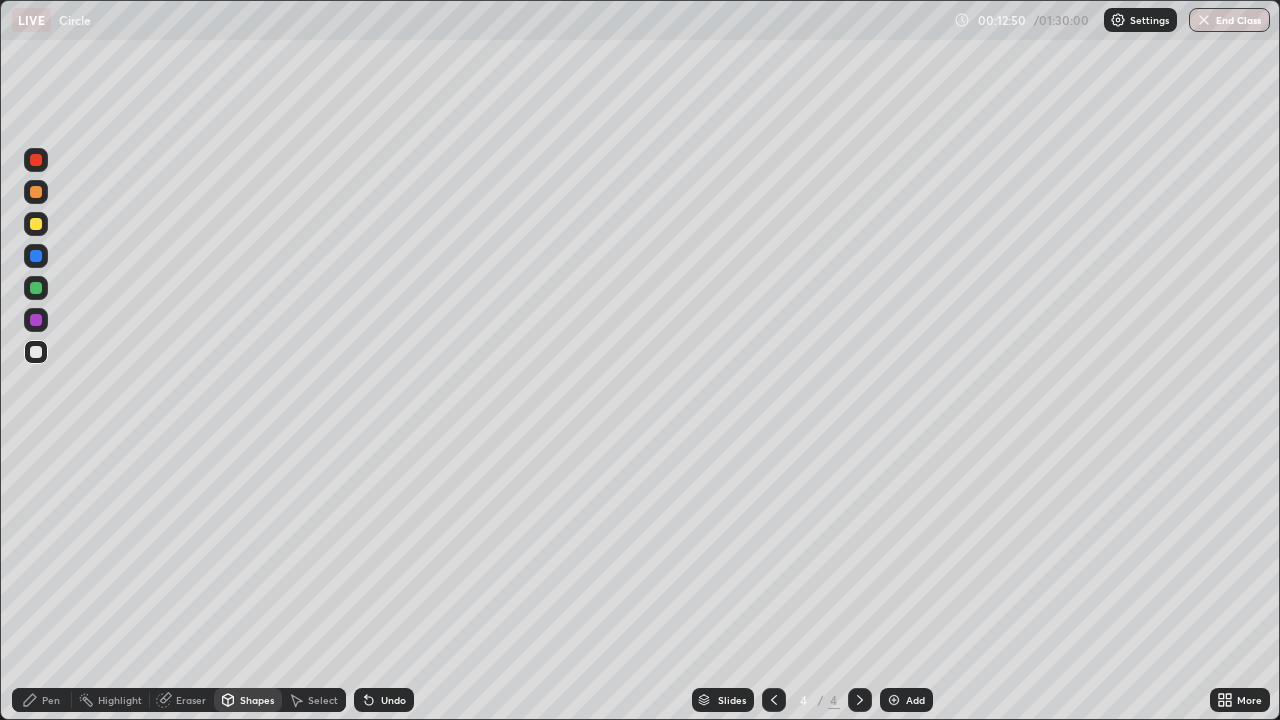 click on "Pen" at bounding box center [51, 700] 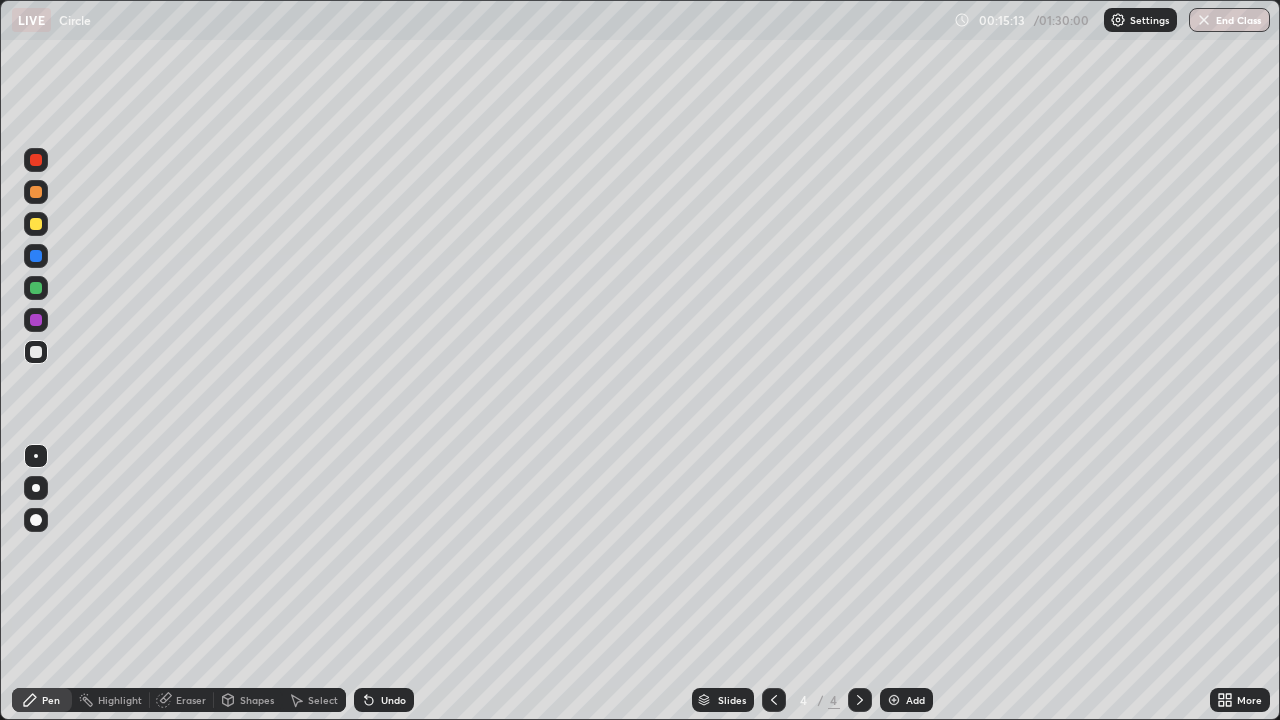 click at bounding box center [894, 700] 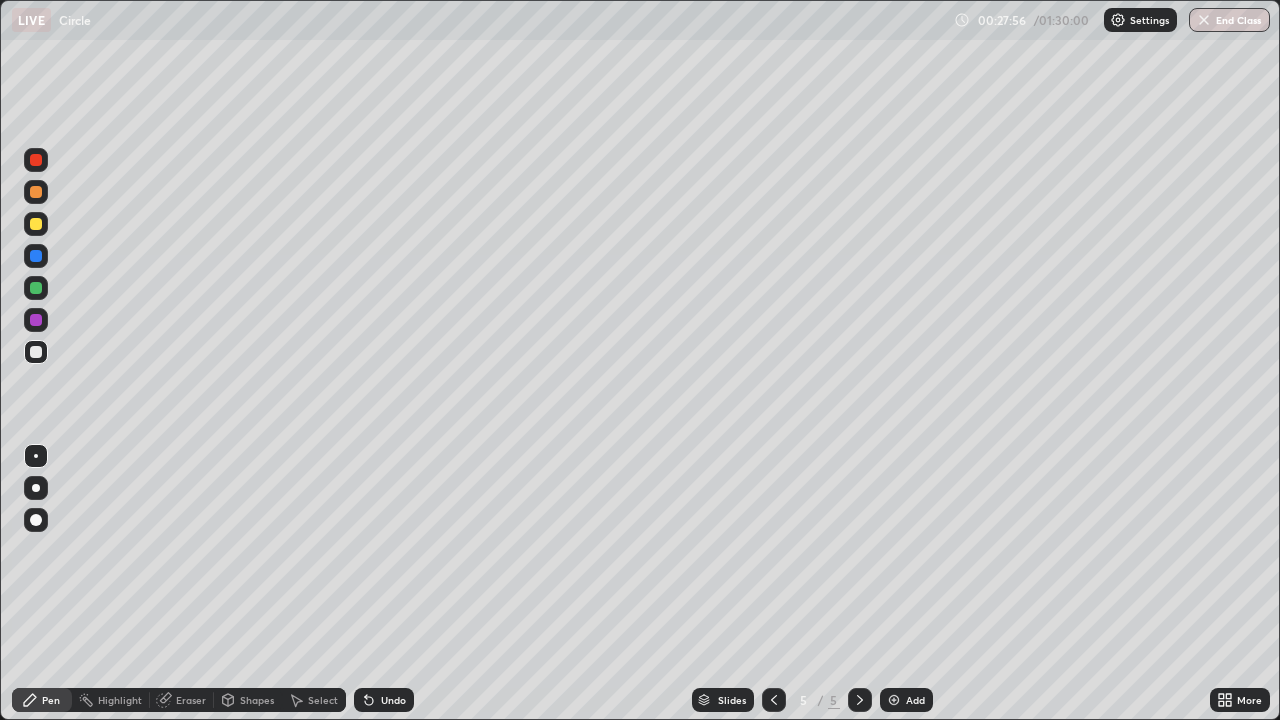 click at bounding box center [894, 700] 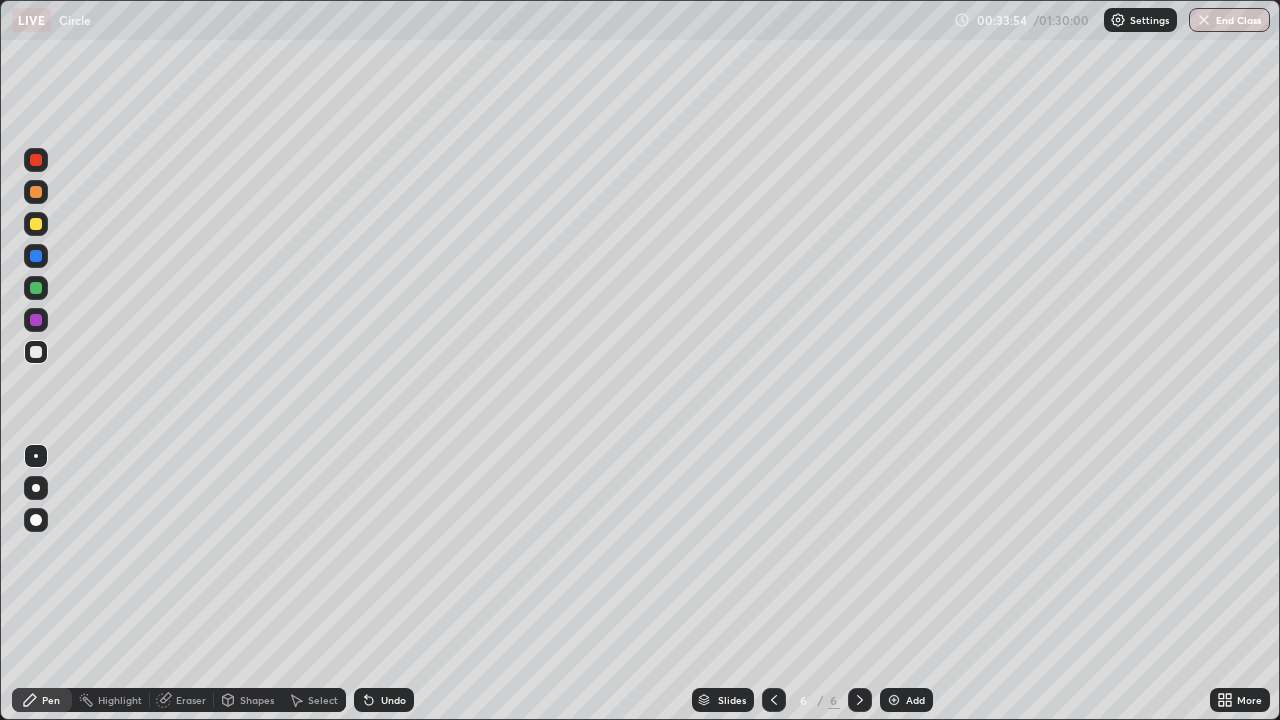 click at bounding box center [894, 700] 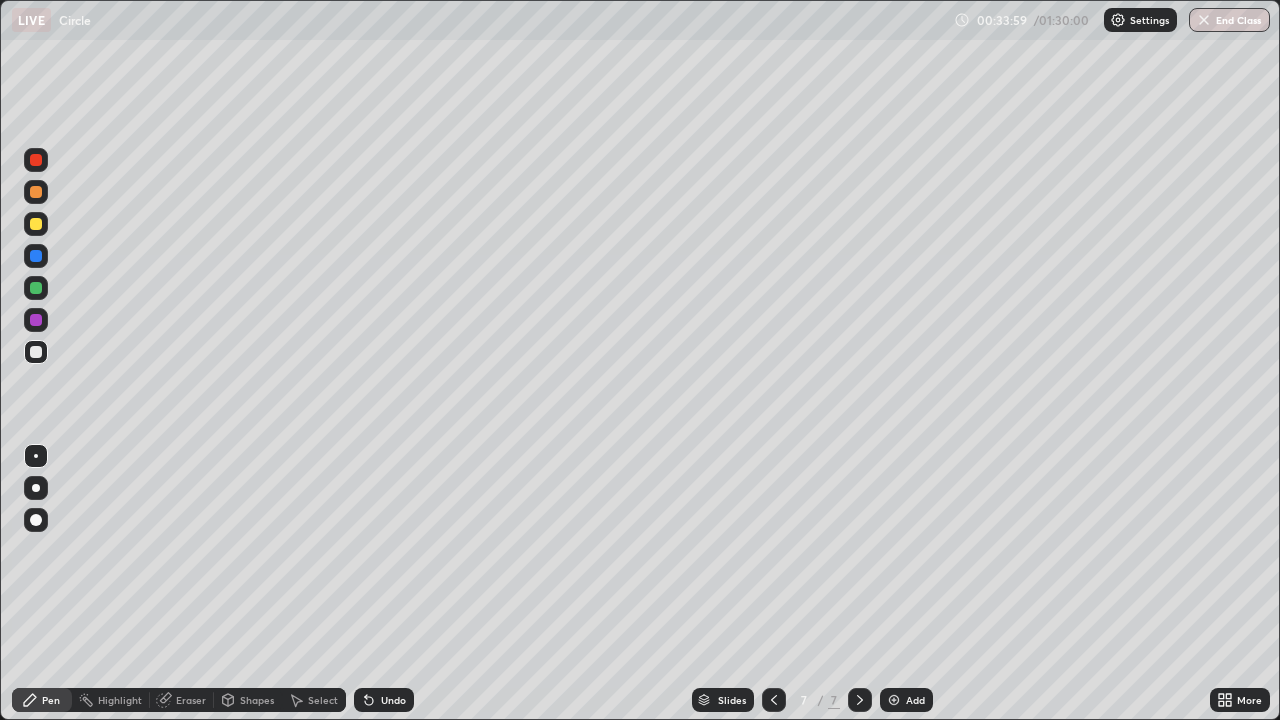 click on "Shapes" at bounding box center [257, 700] 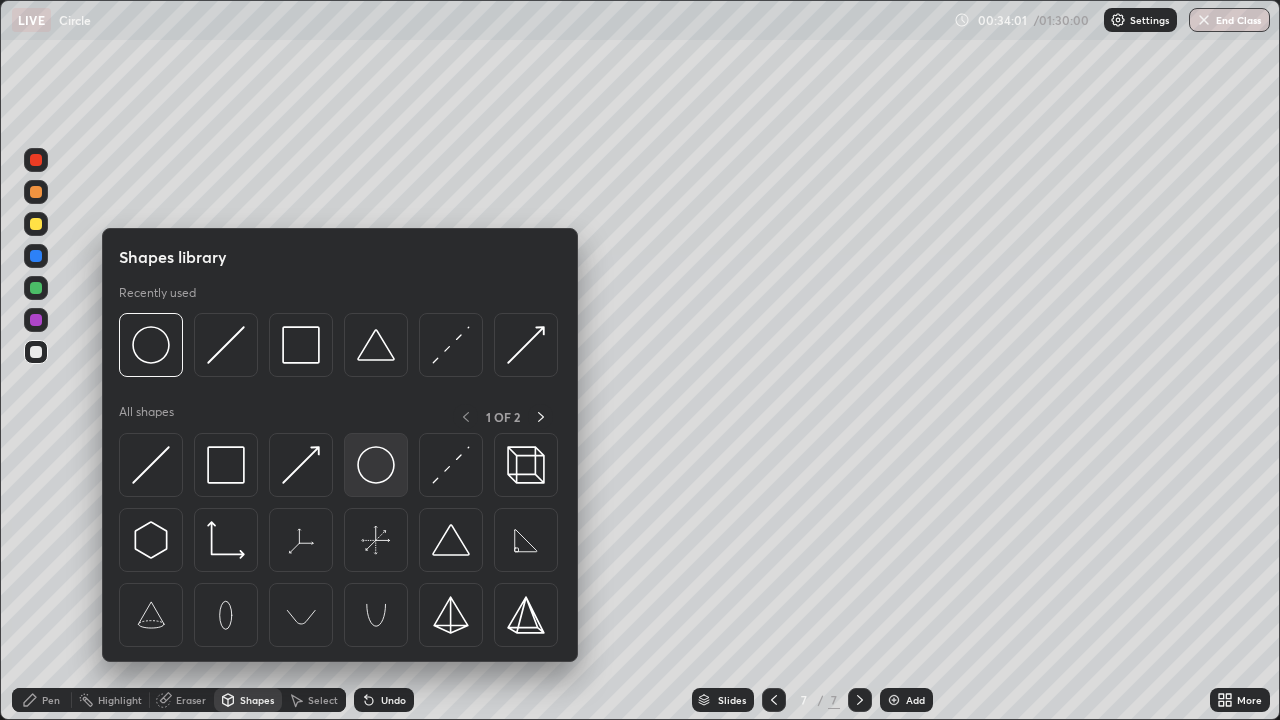 click at bounding box center (376, 465) 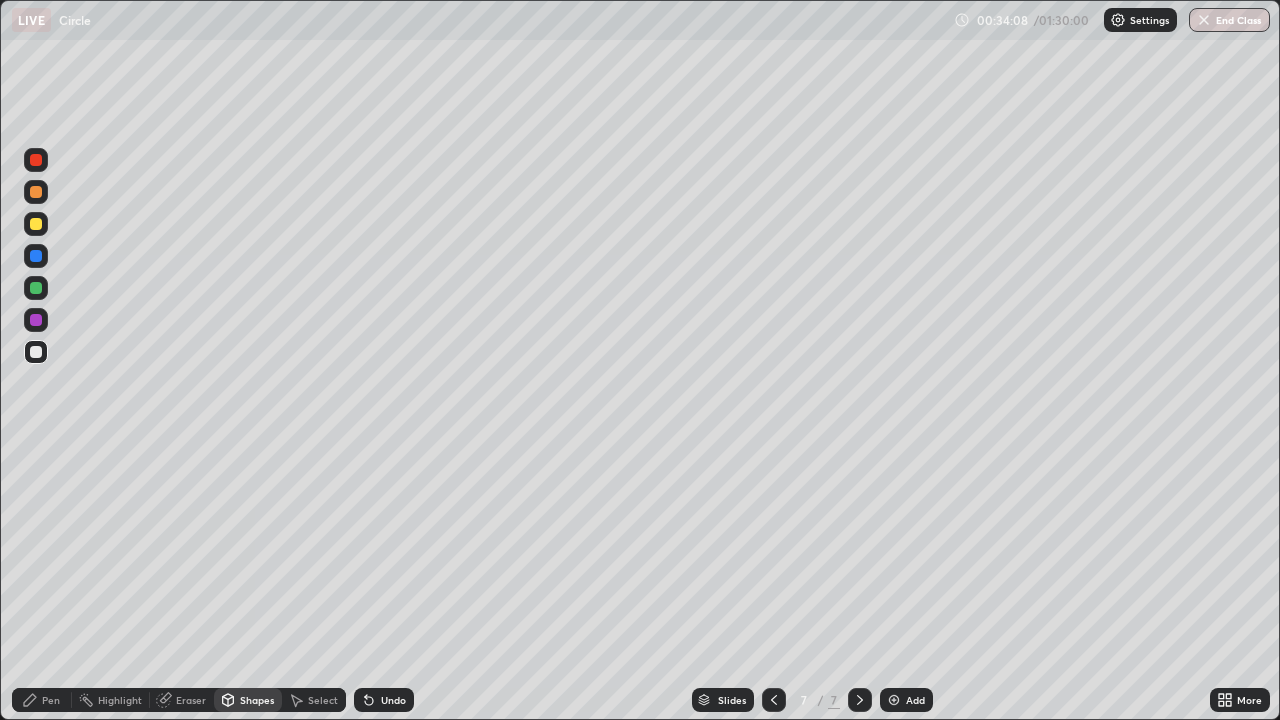 click on "Shapes" at bounding box center (257, 700) 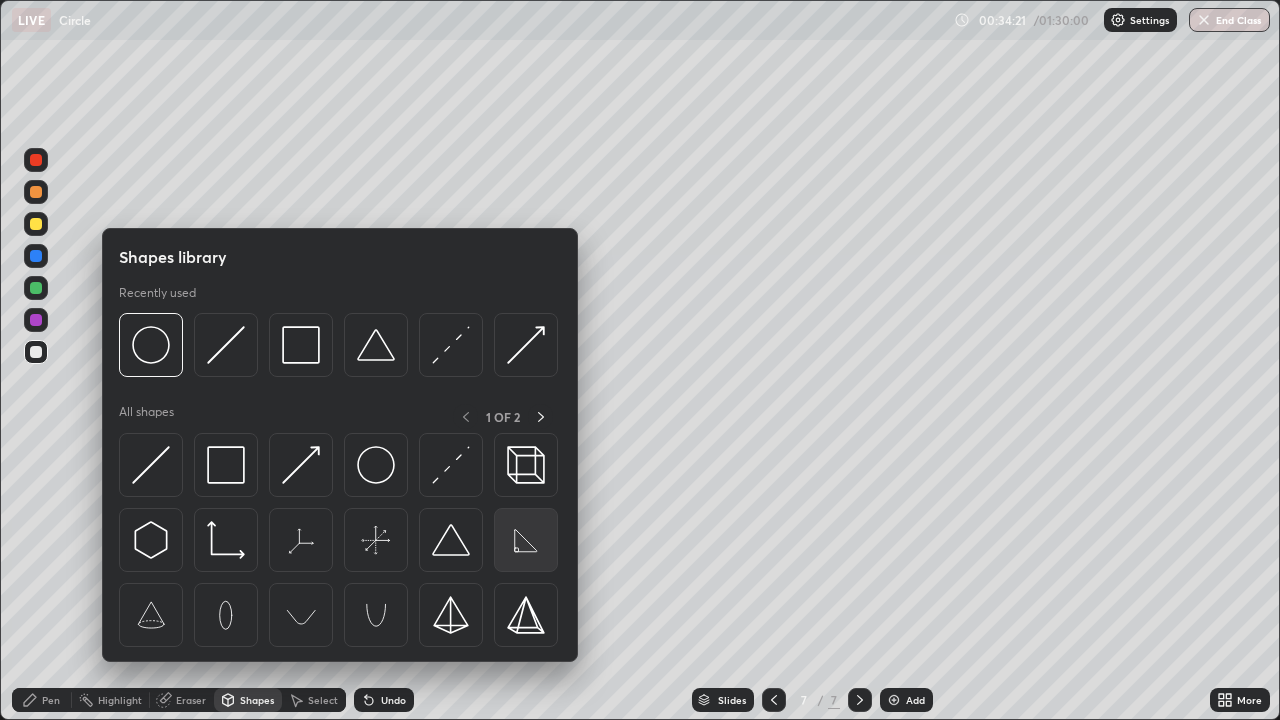 click at bounding box center [526, 540] 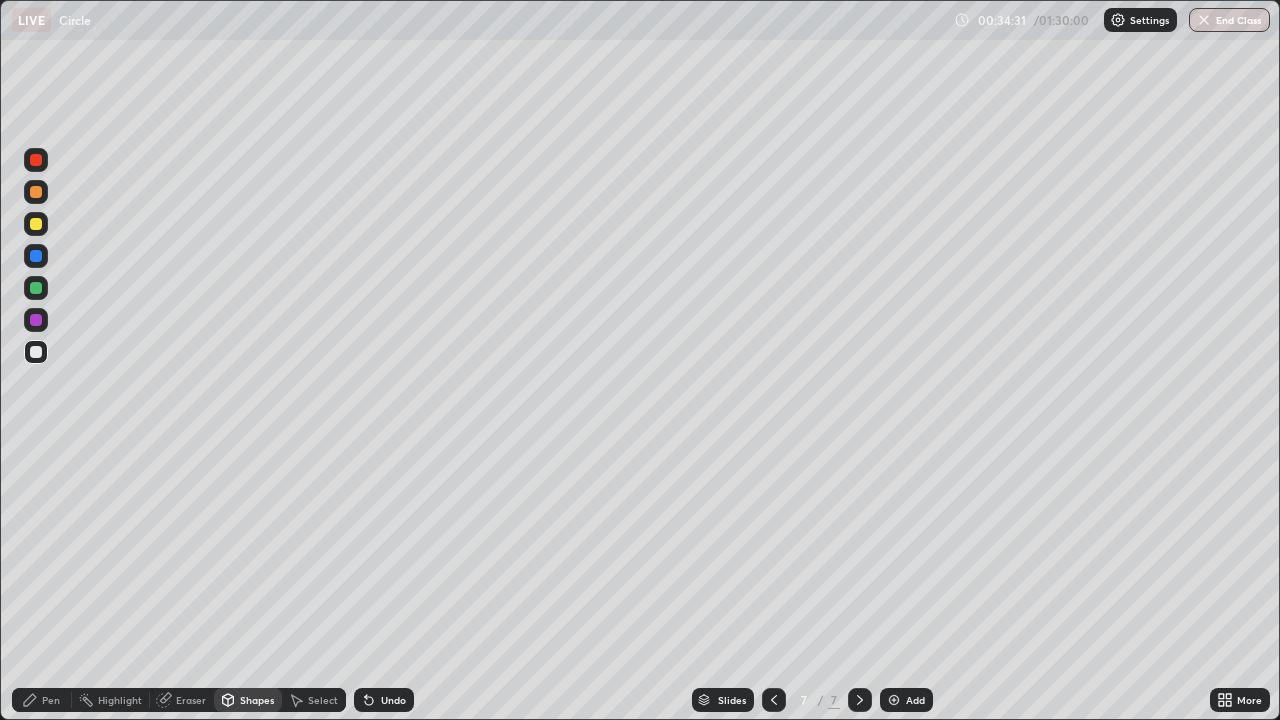 click on "Undo" at bounding box center (384, 700) 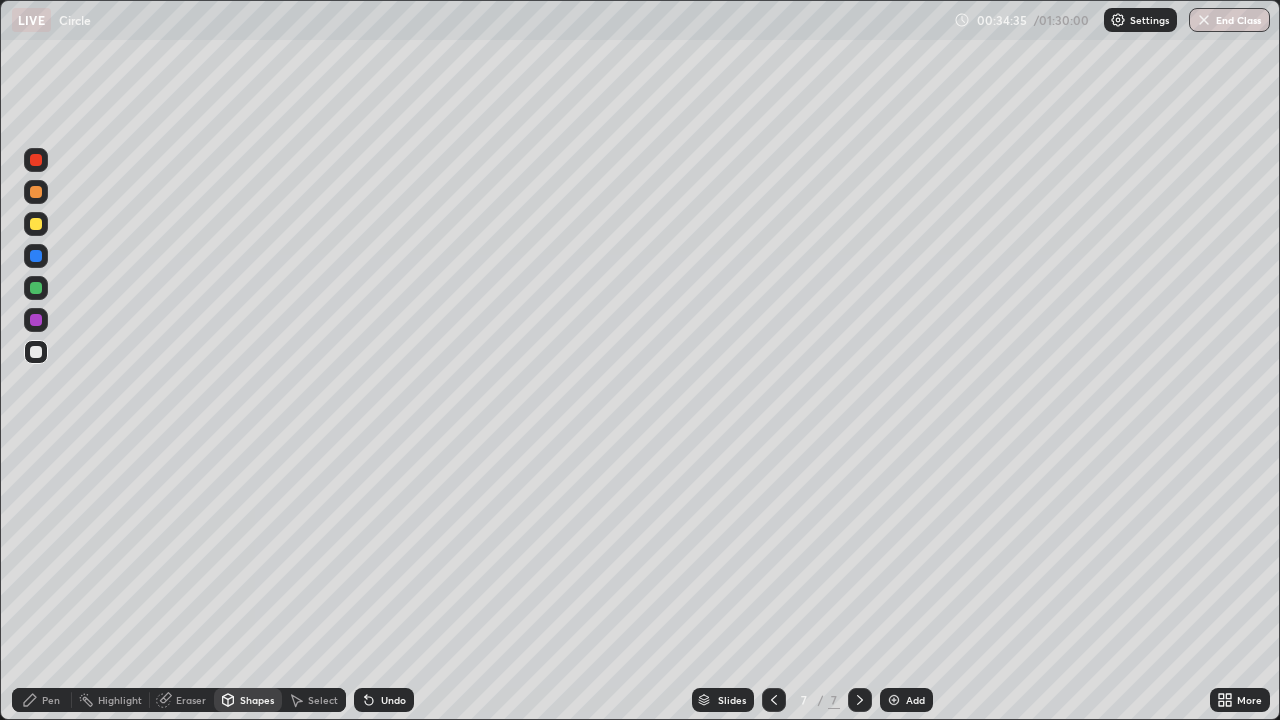 click 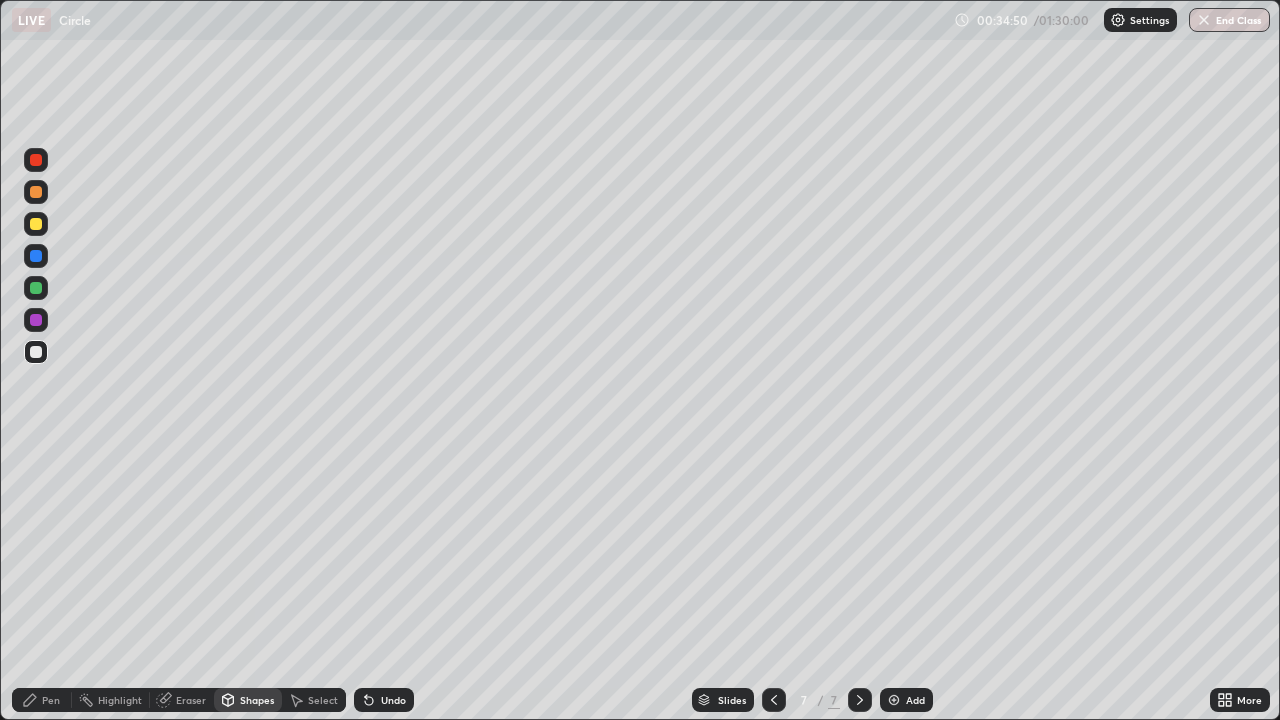 click 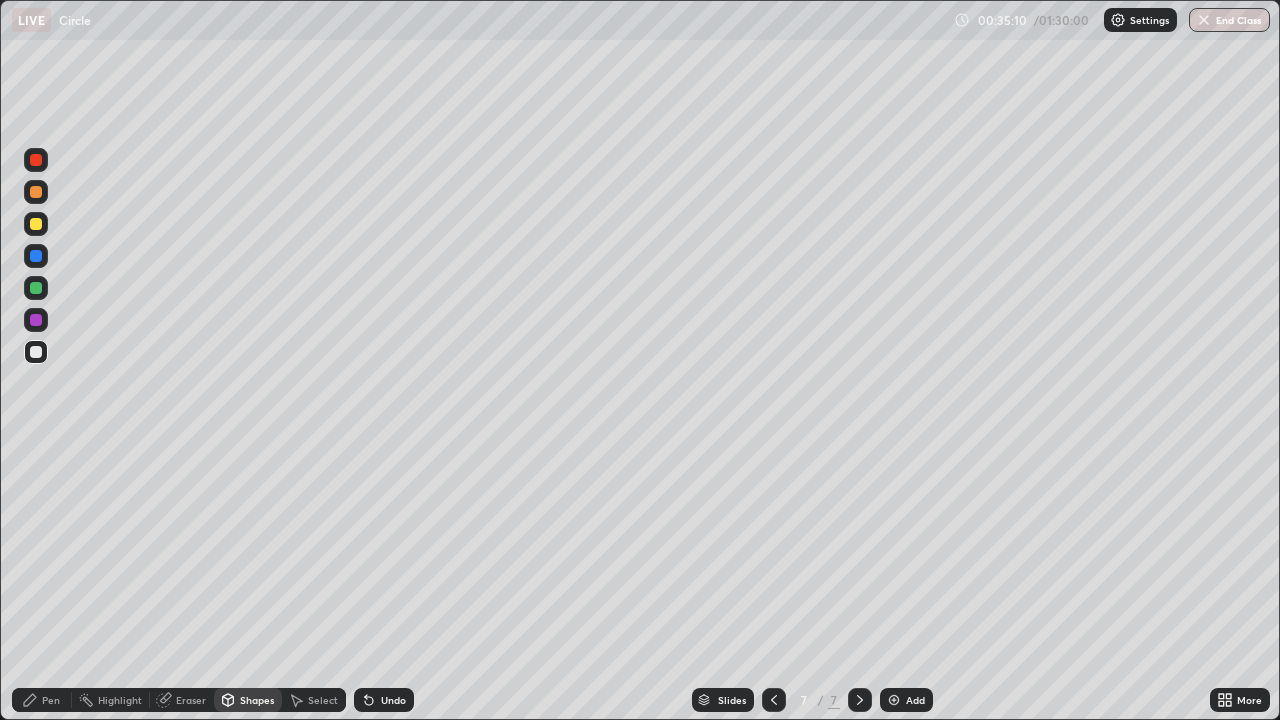 click 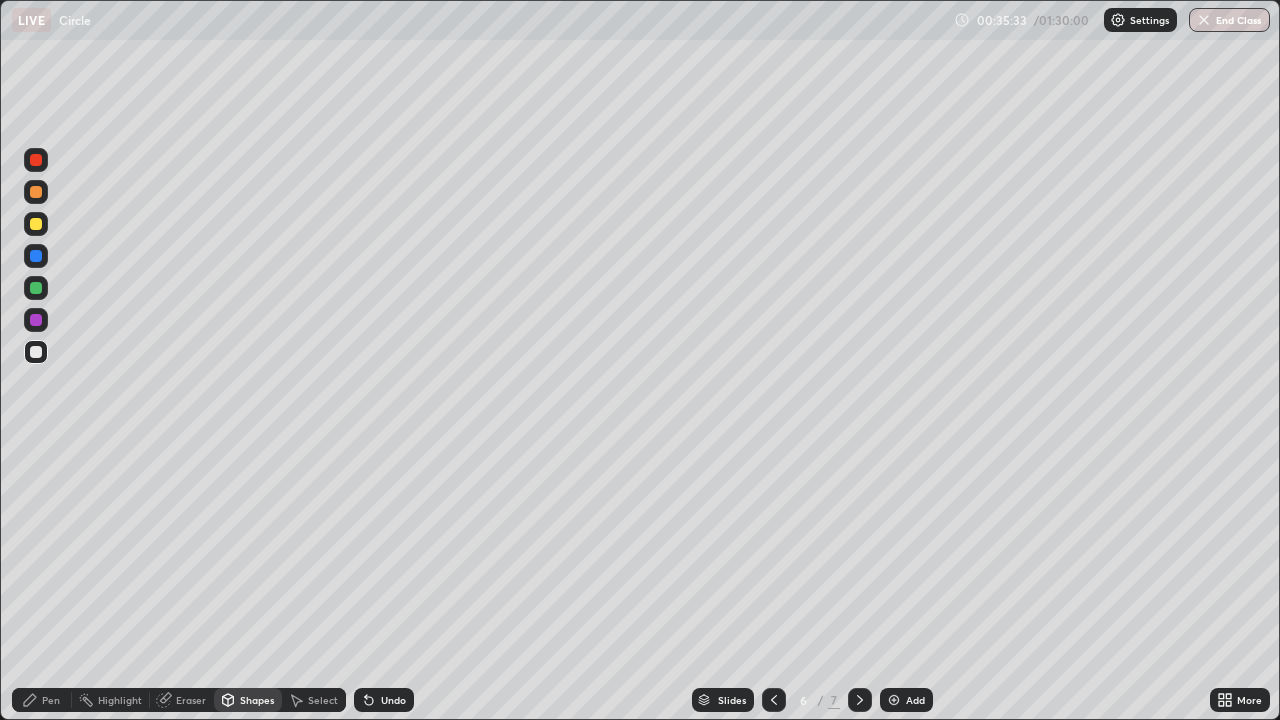 click at bounding box center [860, 700] 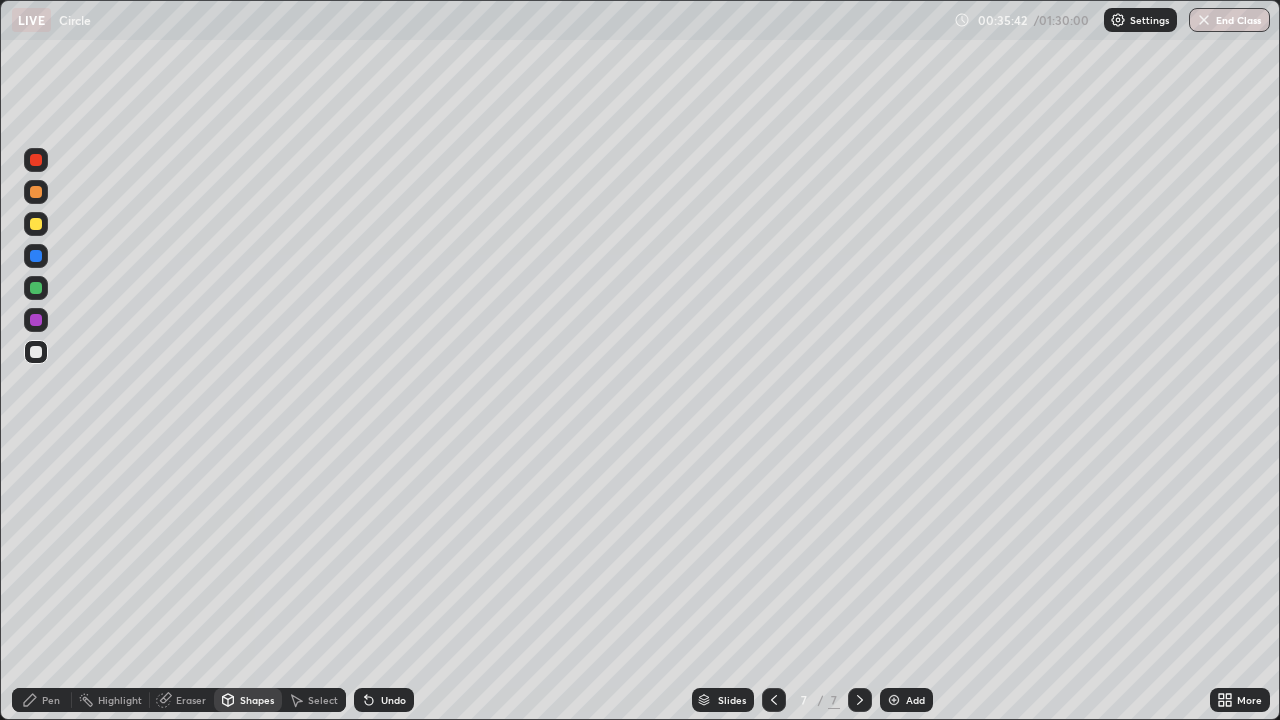 click on "Pen" at bounding box center (42, 700) 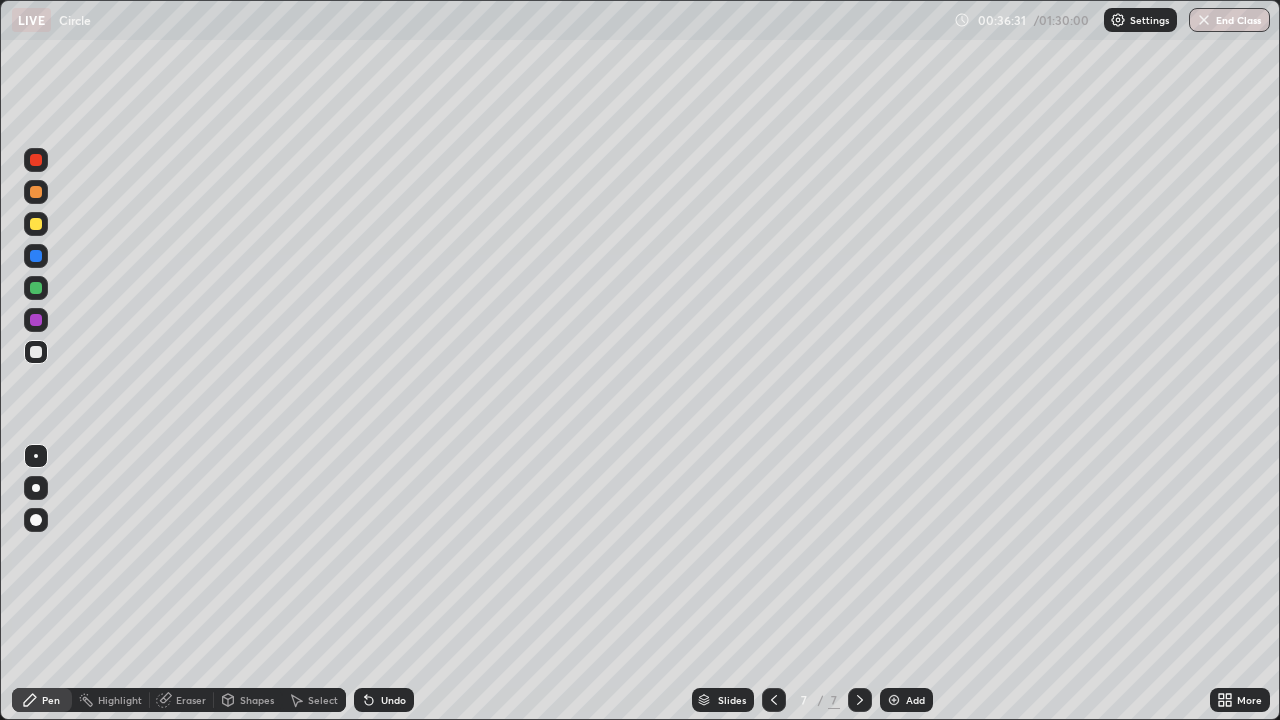 click at bounding box center (774, 700) 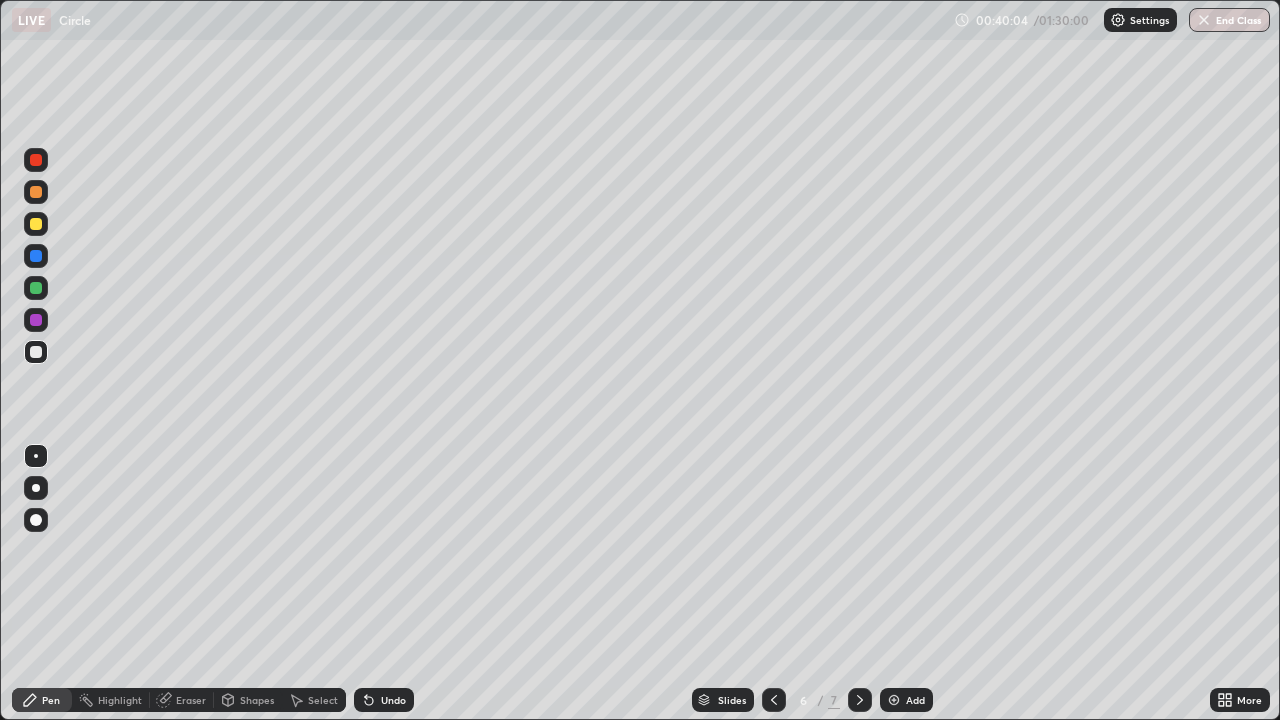 click at bounding box center (894, 700) 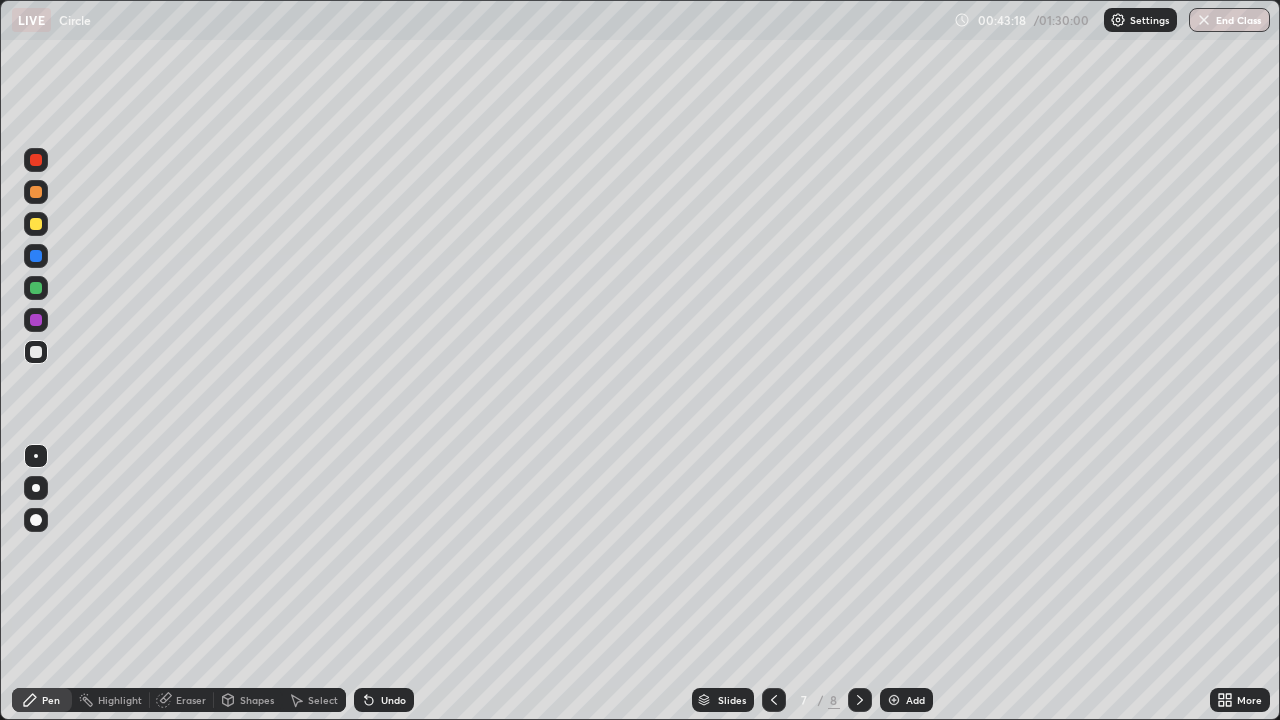 click at bounding box center [894, 700] 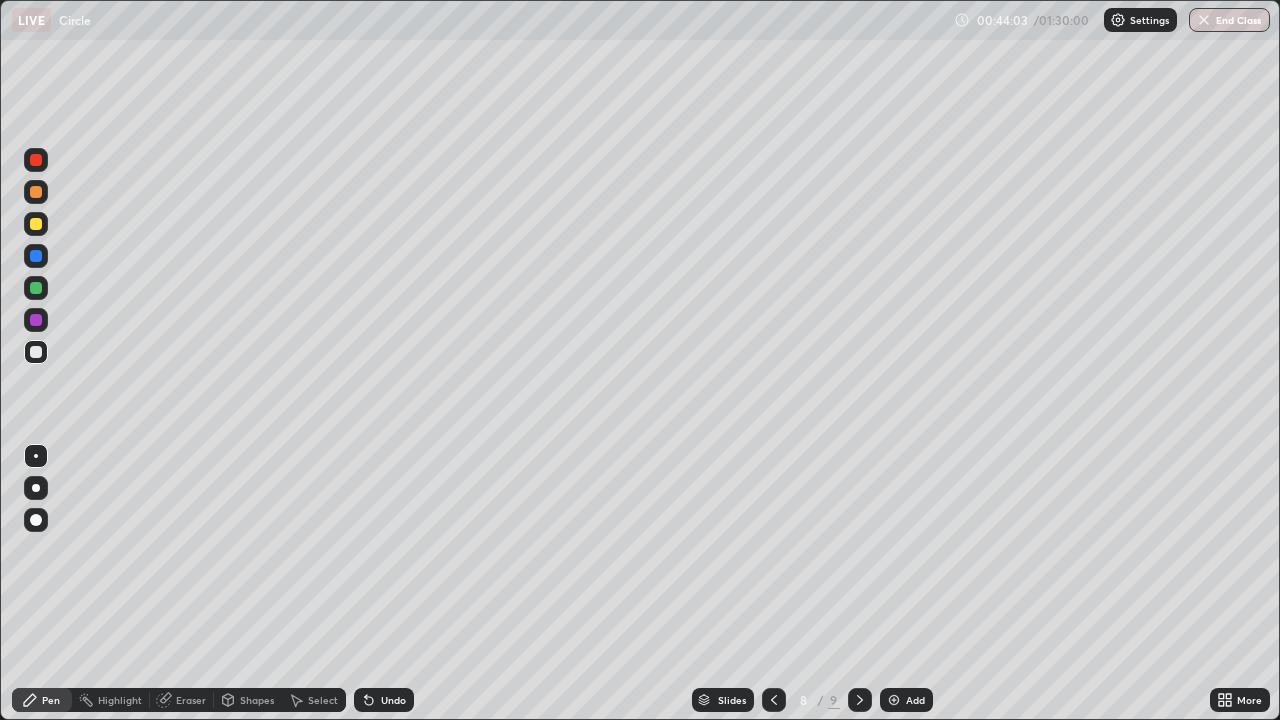 click 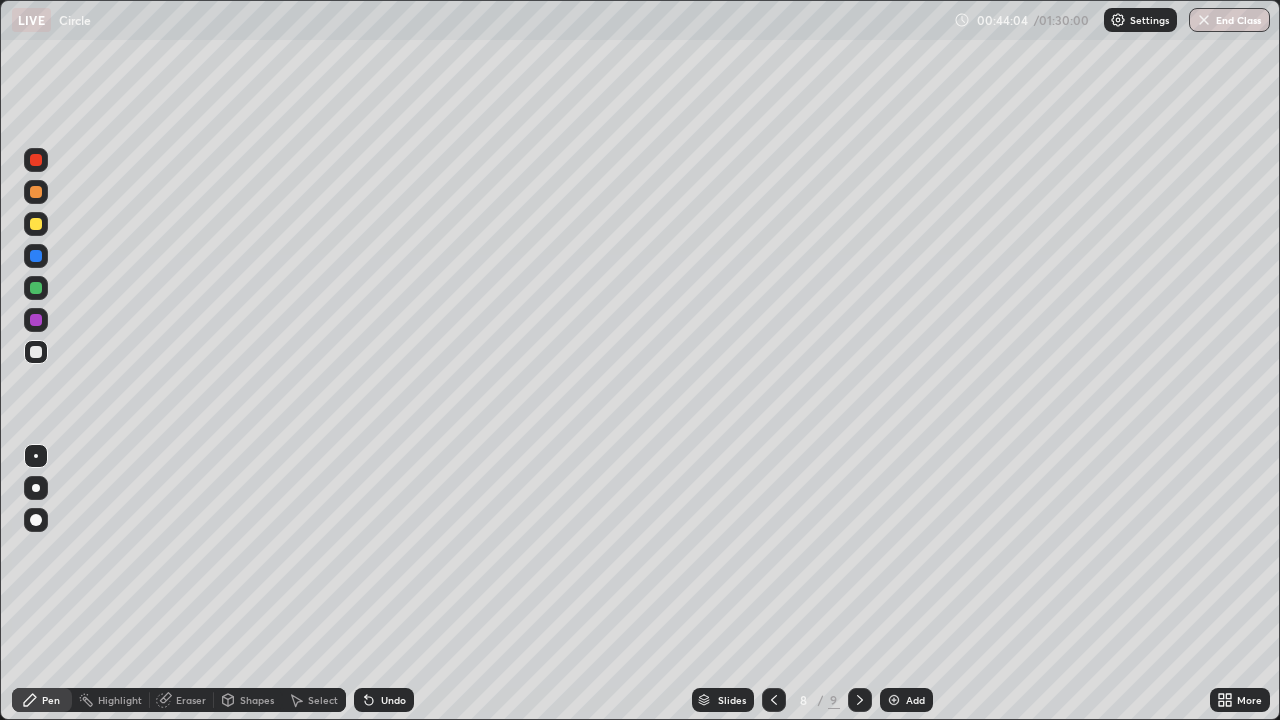 click on "Shapes" at bounding box center [248, 700] 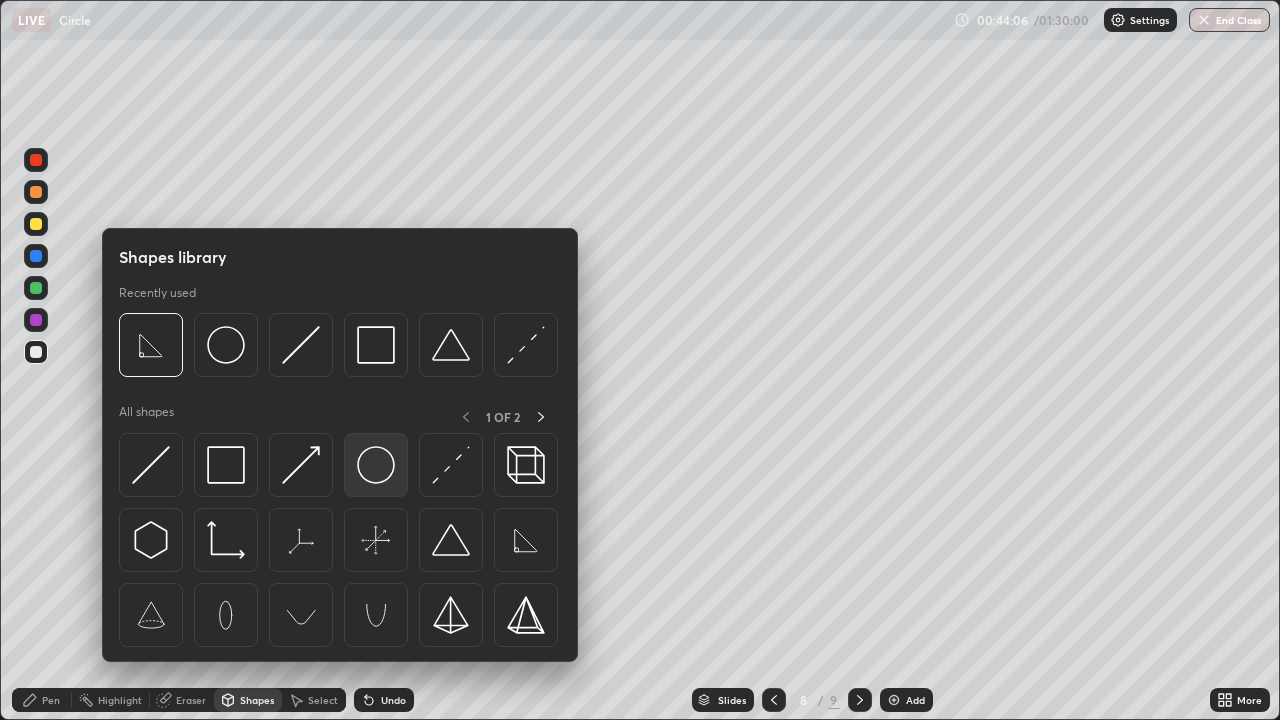 click at bounding box center (376, 465) 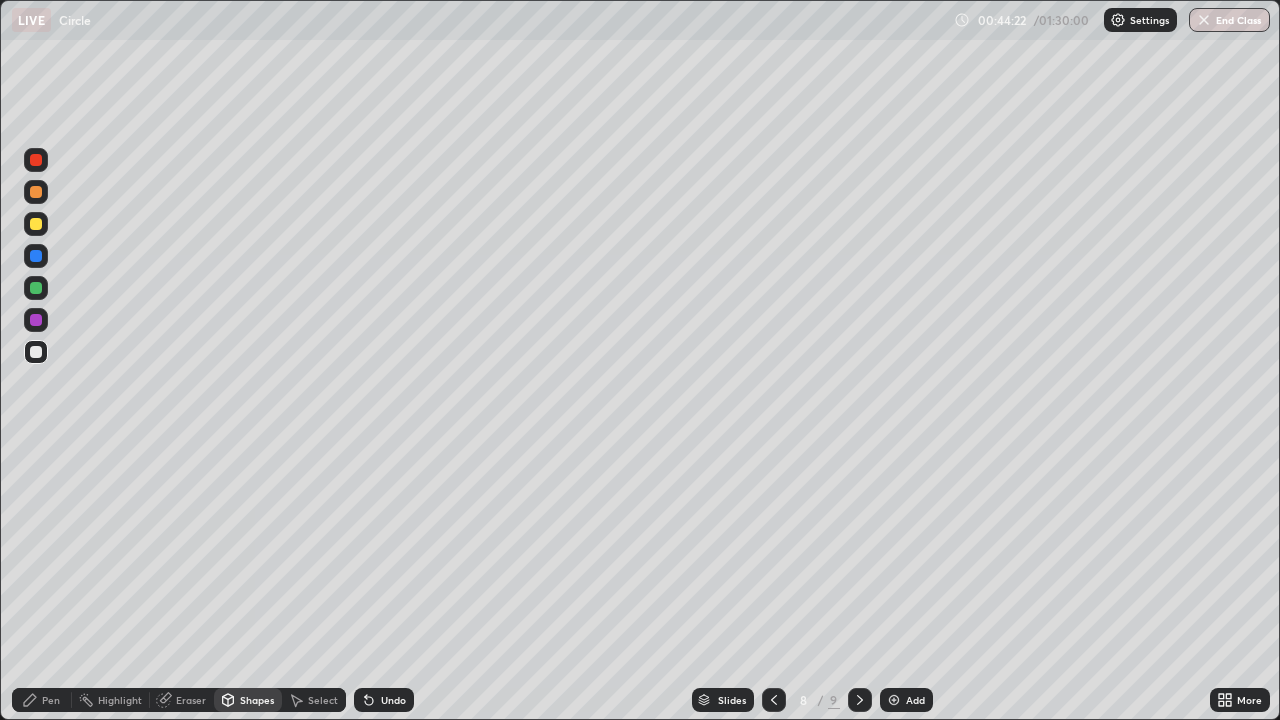 click on "Pen" at bounding box center (42, 700) 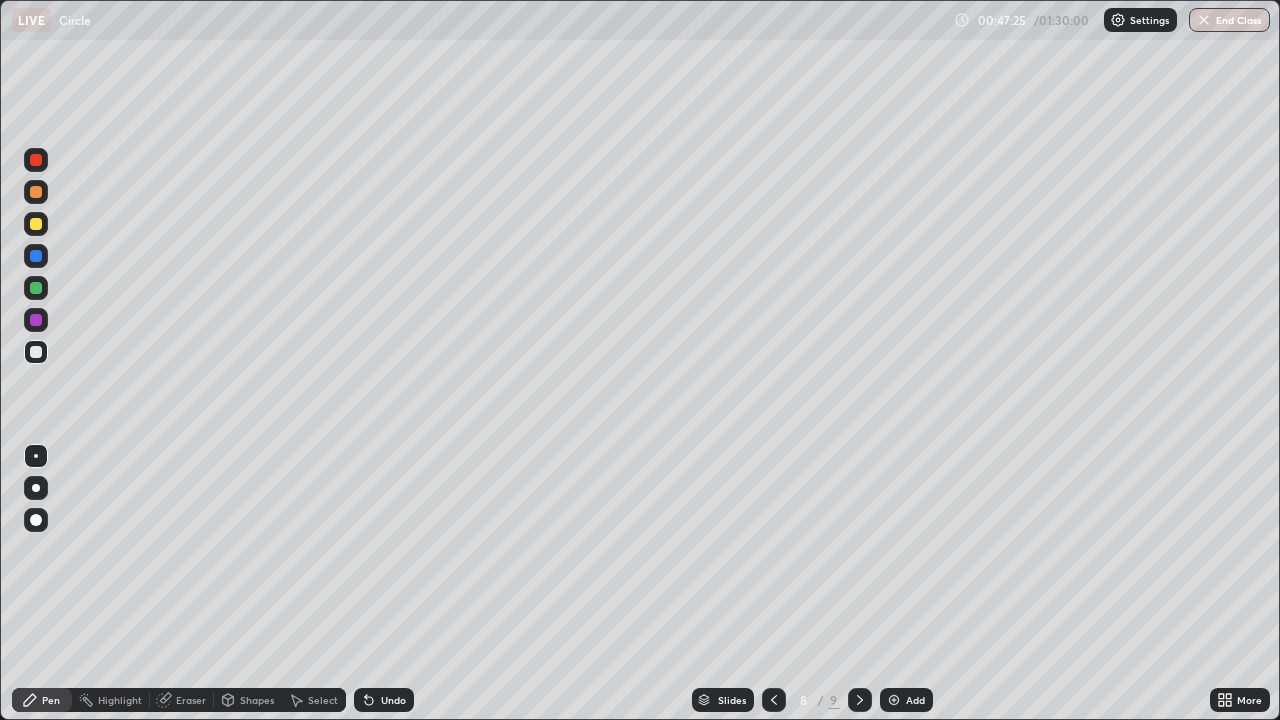 click at bounding box center (894, 700) 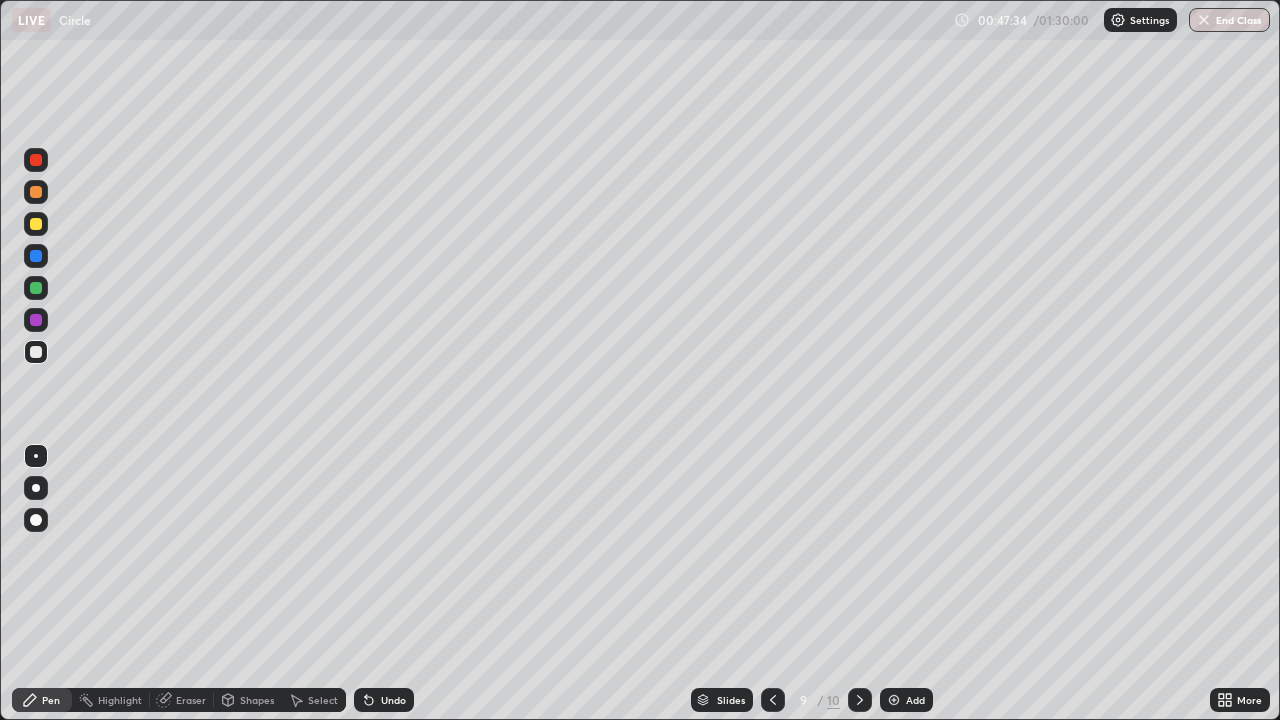 click on "Shapes" at bounding box center (248, 700) 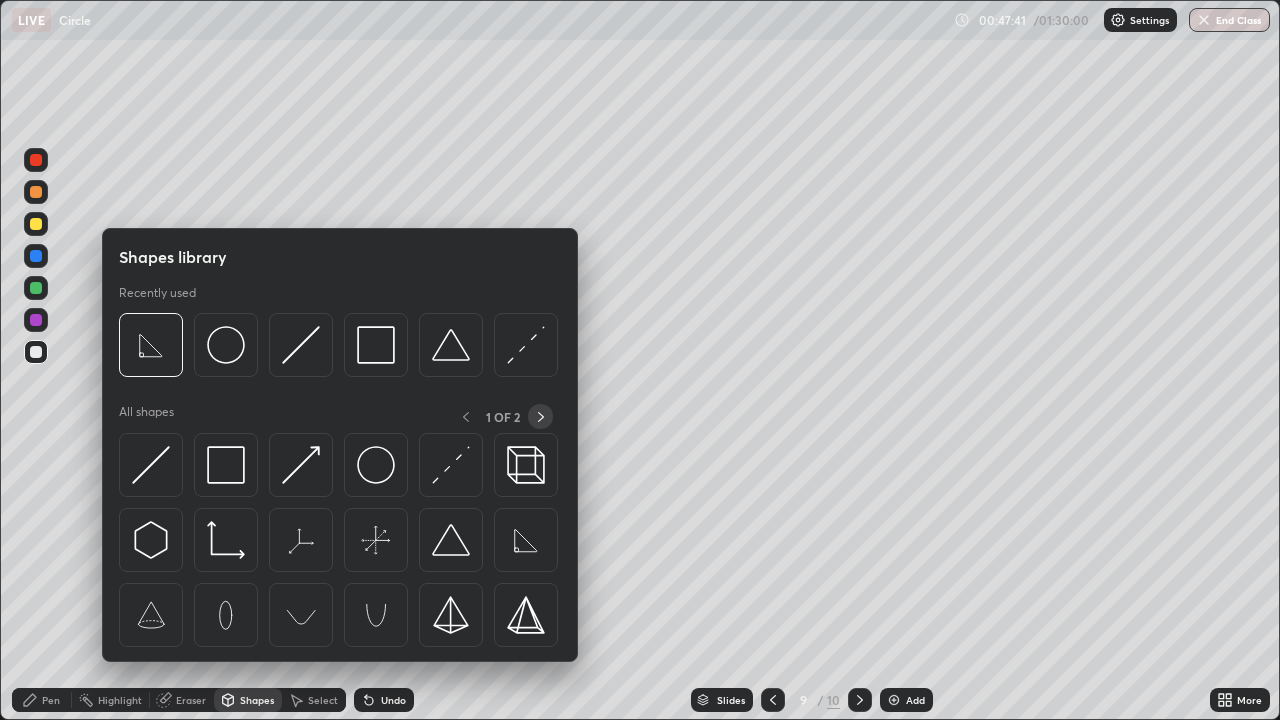 click 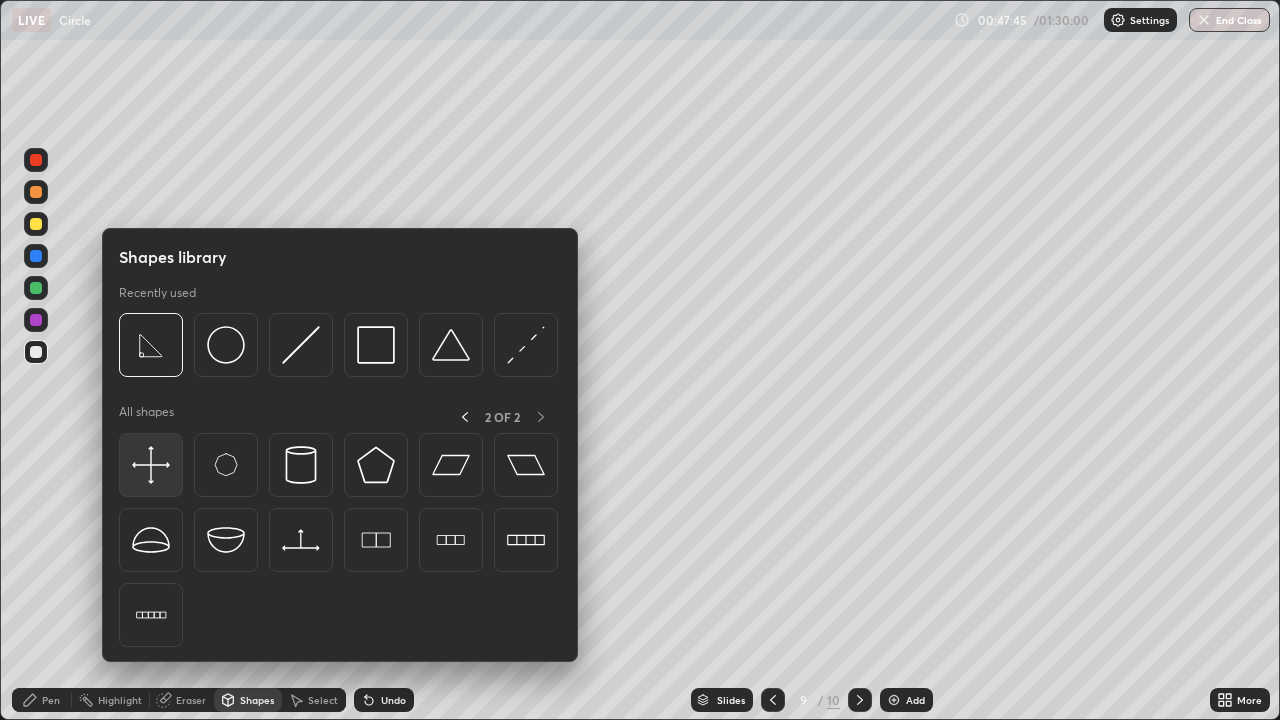 click at bounding box center (151, 465) 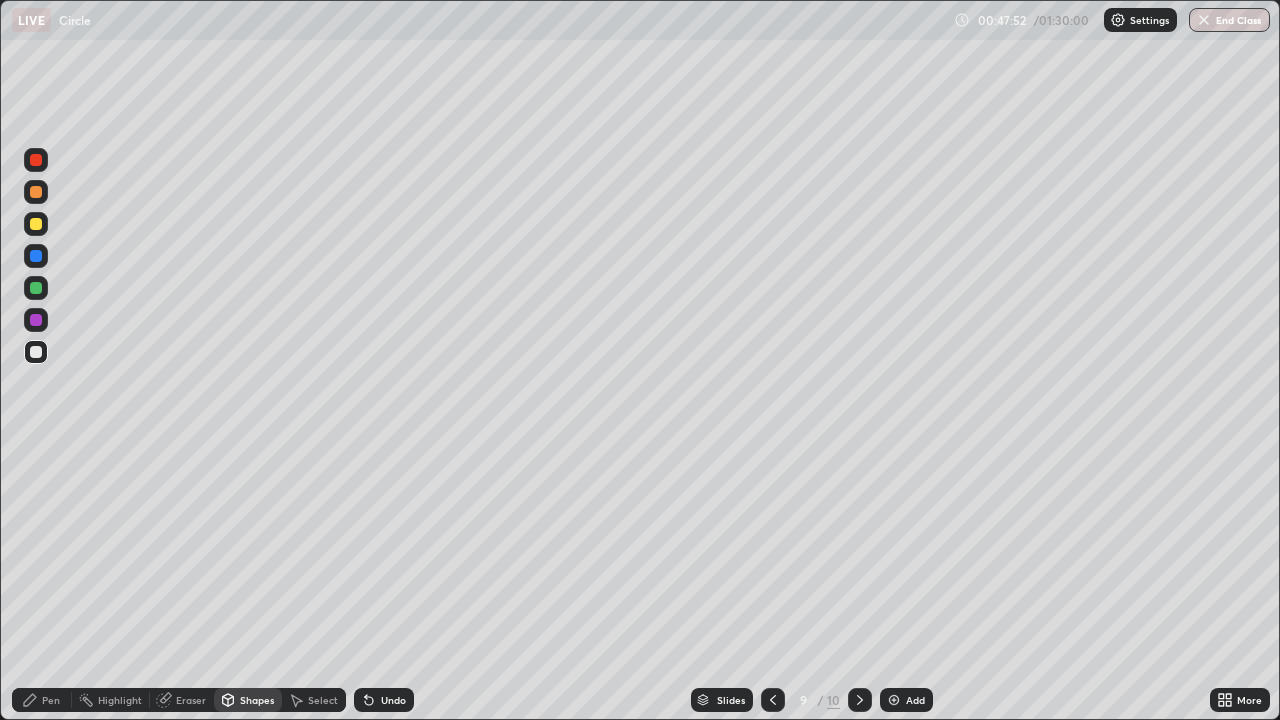 click on "Shapes" at bounding box center (257, 700) 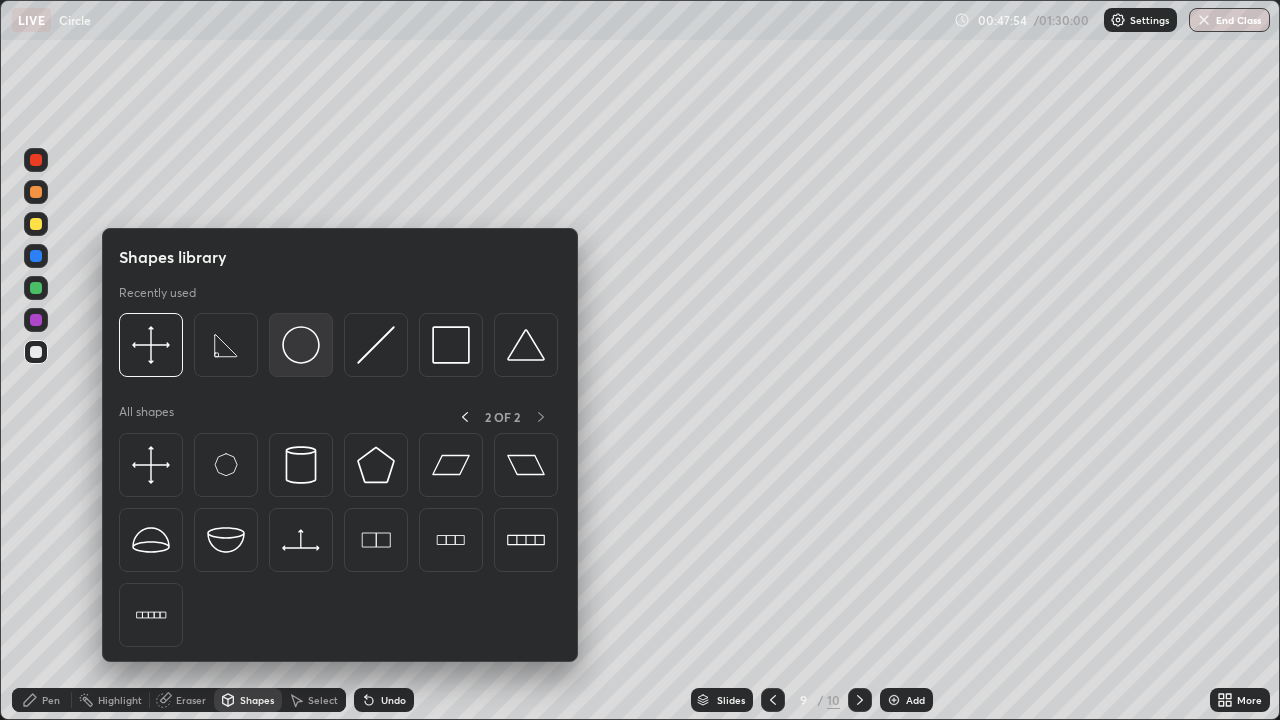 click at bounding box center [301, 345] 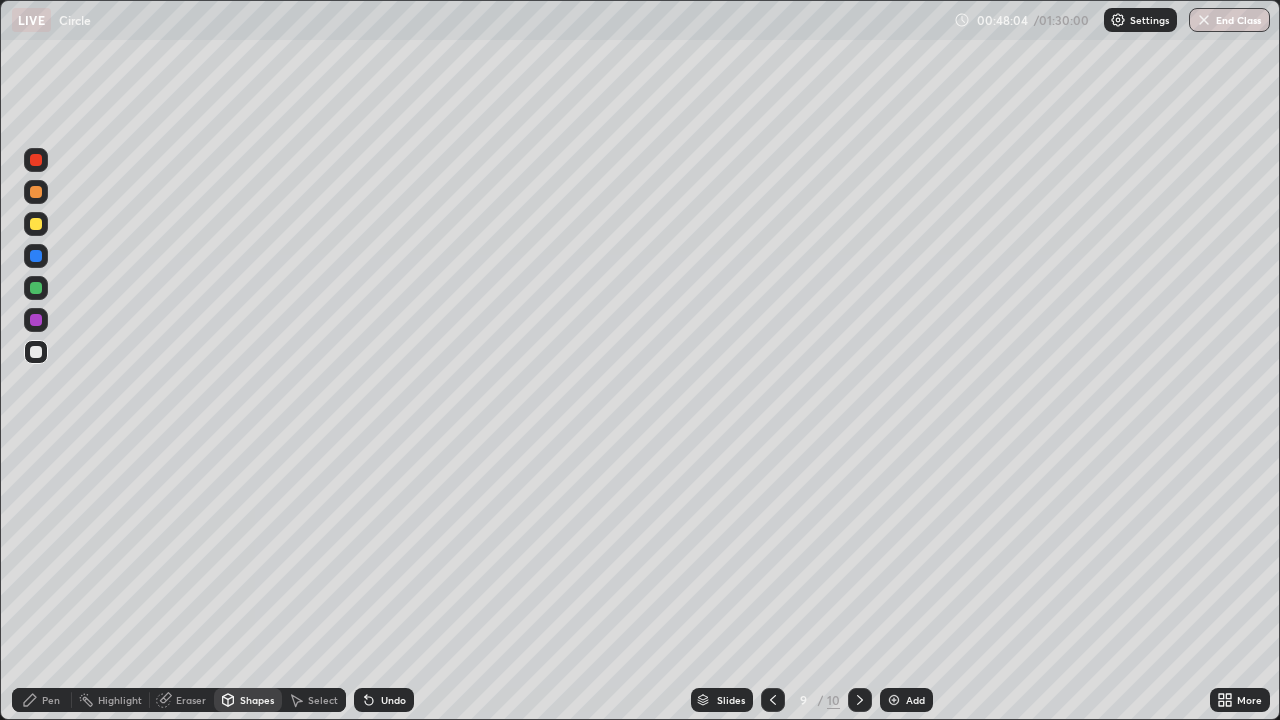 click on "Undo" at bounding box center [384, 700] 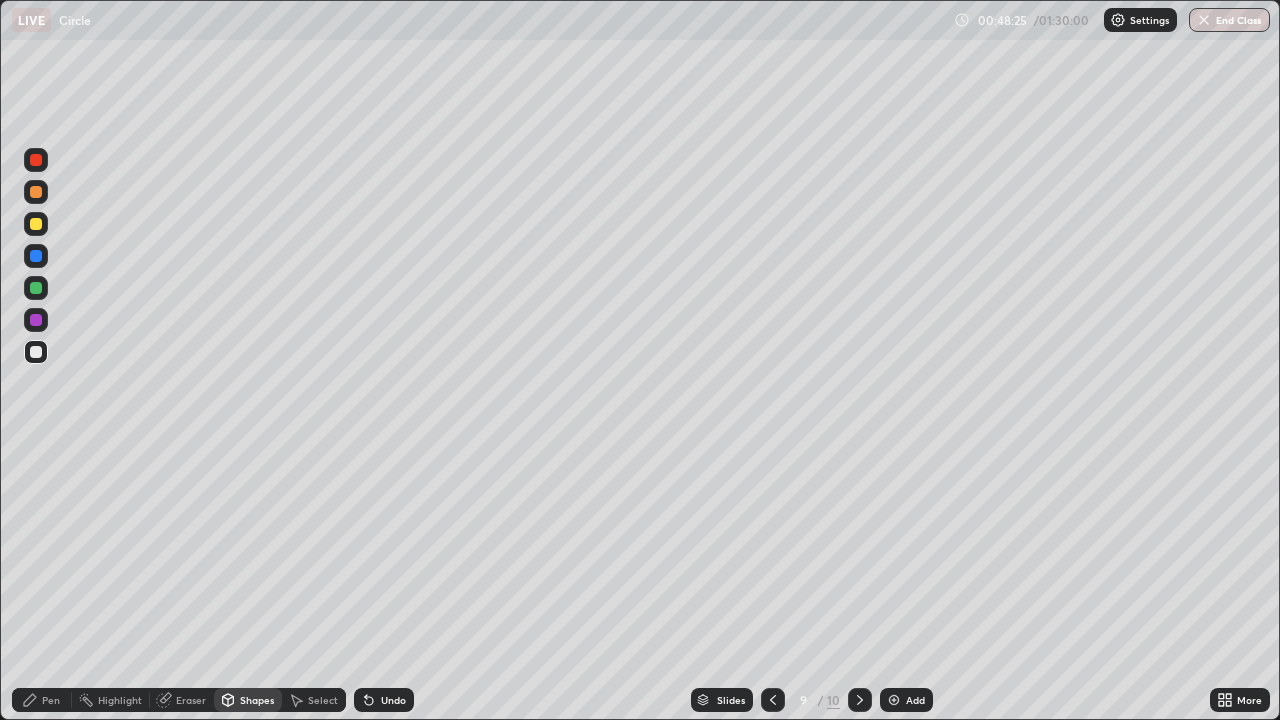 click on "Pen" at bounding box center (42, 700) 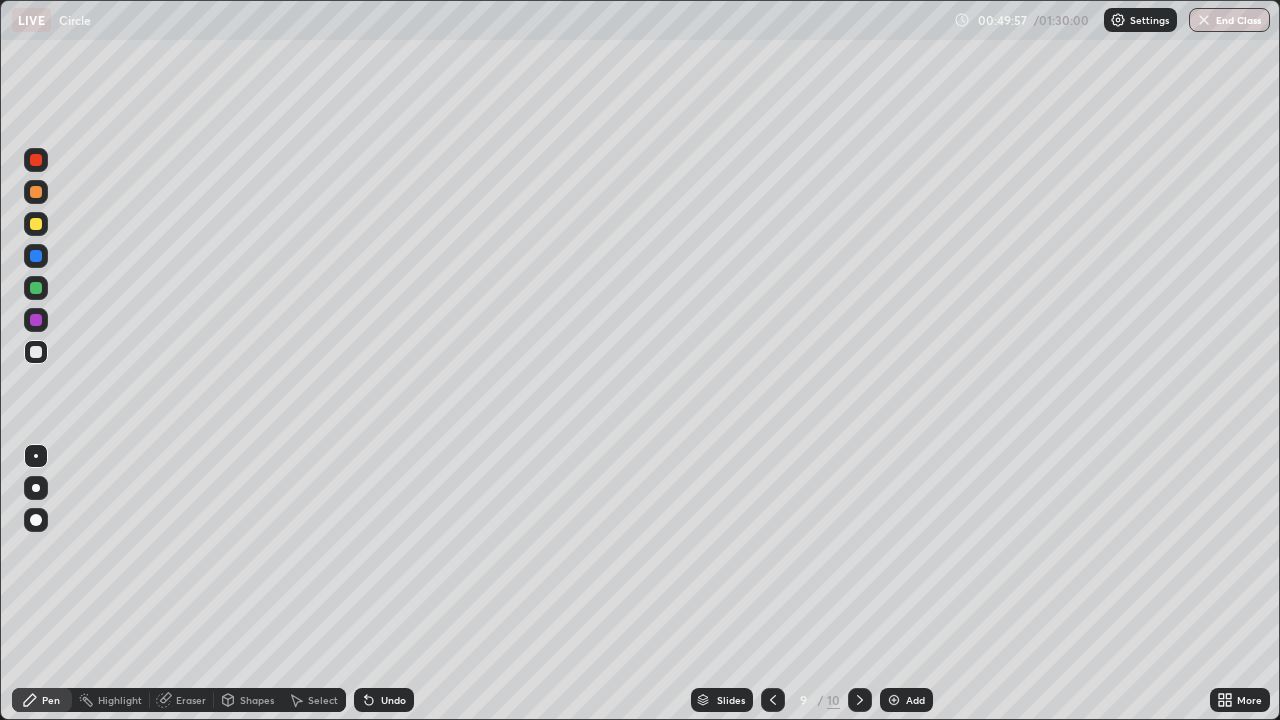 click at bounding box center [894, 700] 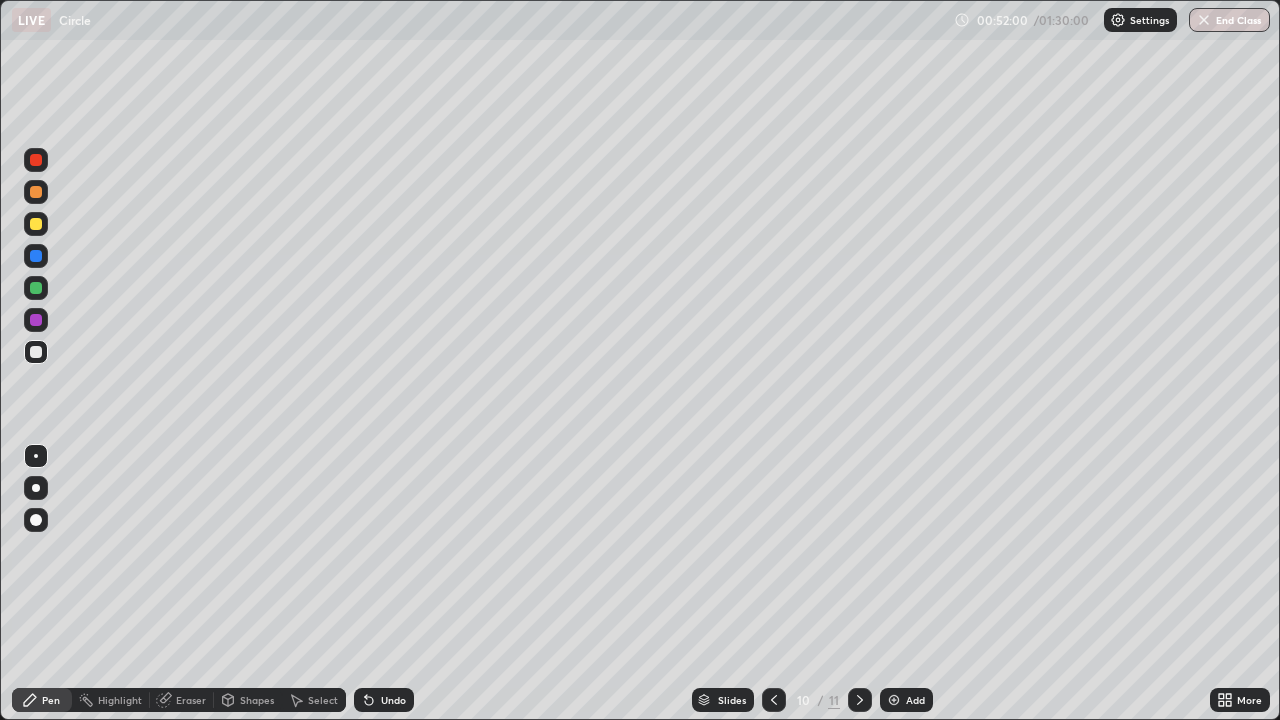 click at bounding box center (894, 700) 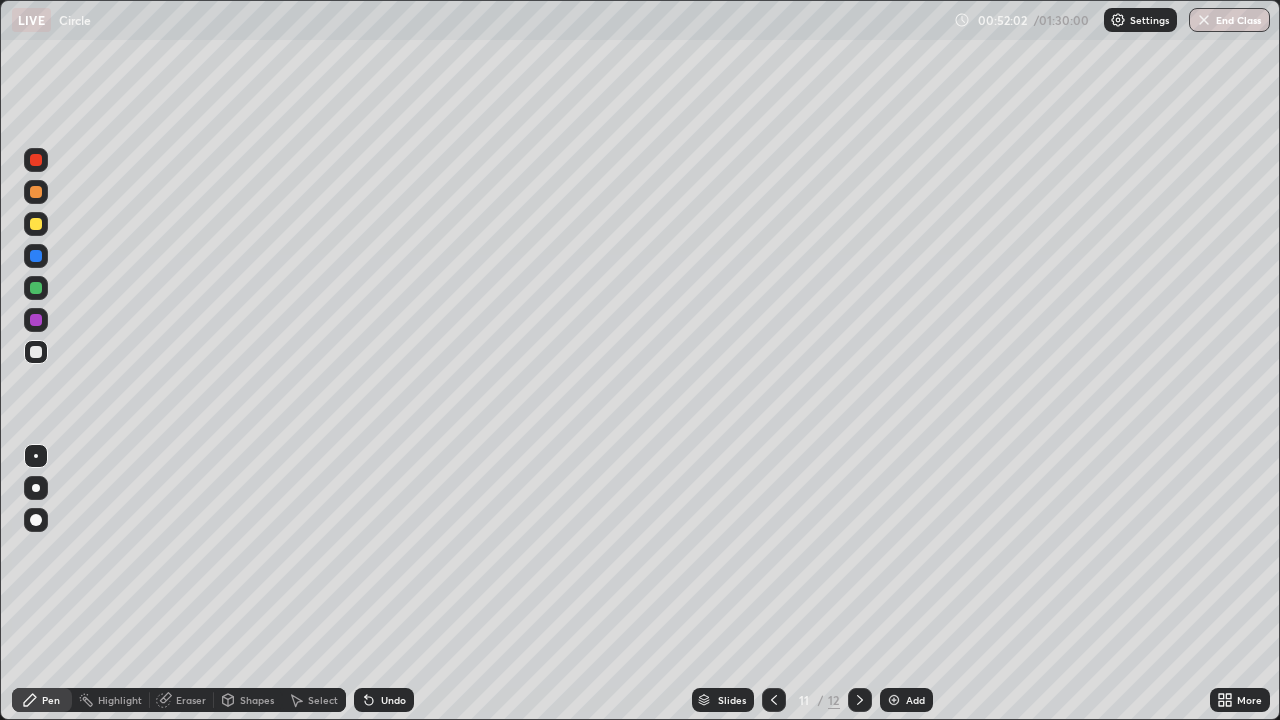 click on "Shapes" at bounding box center [257, 700] 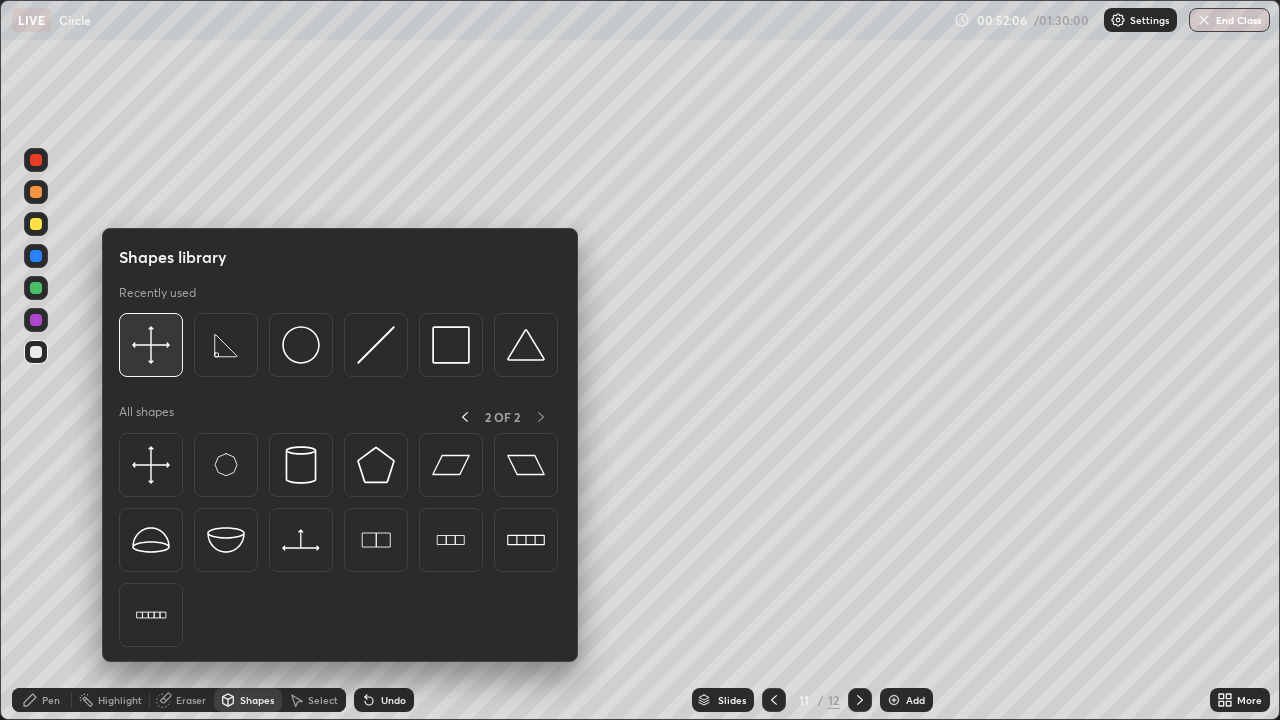 click at bounding box center (151, 345) 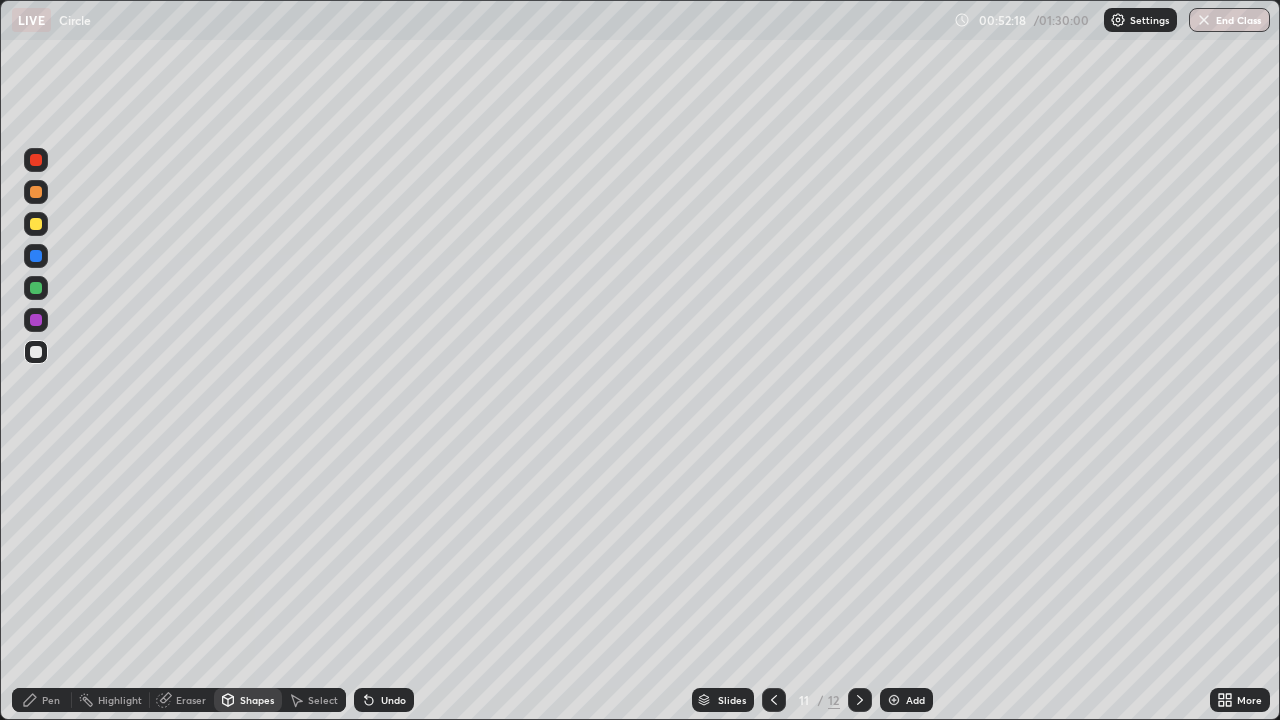 click on "Shapes" at bounding box center [257, 700] 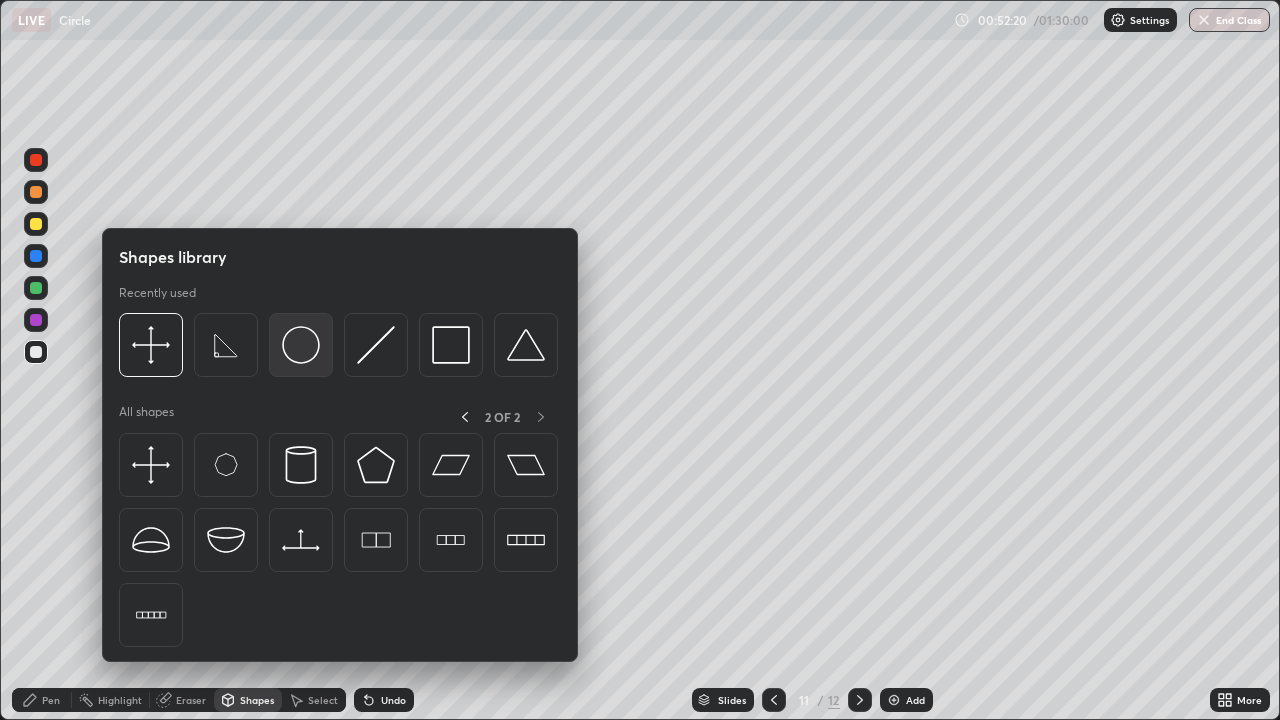 click at bounding box center [301, 345] 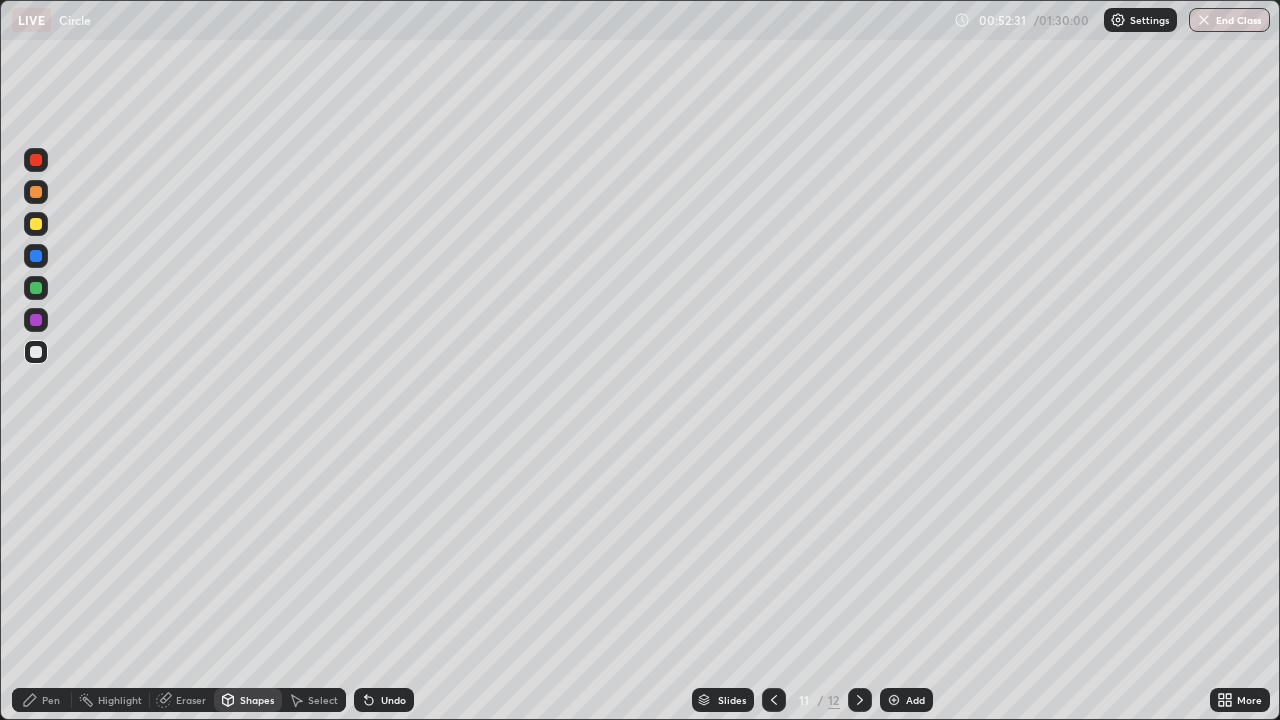click on "Undo" at bounding box center [384, 700] 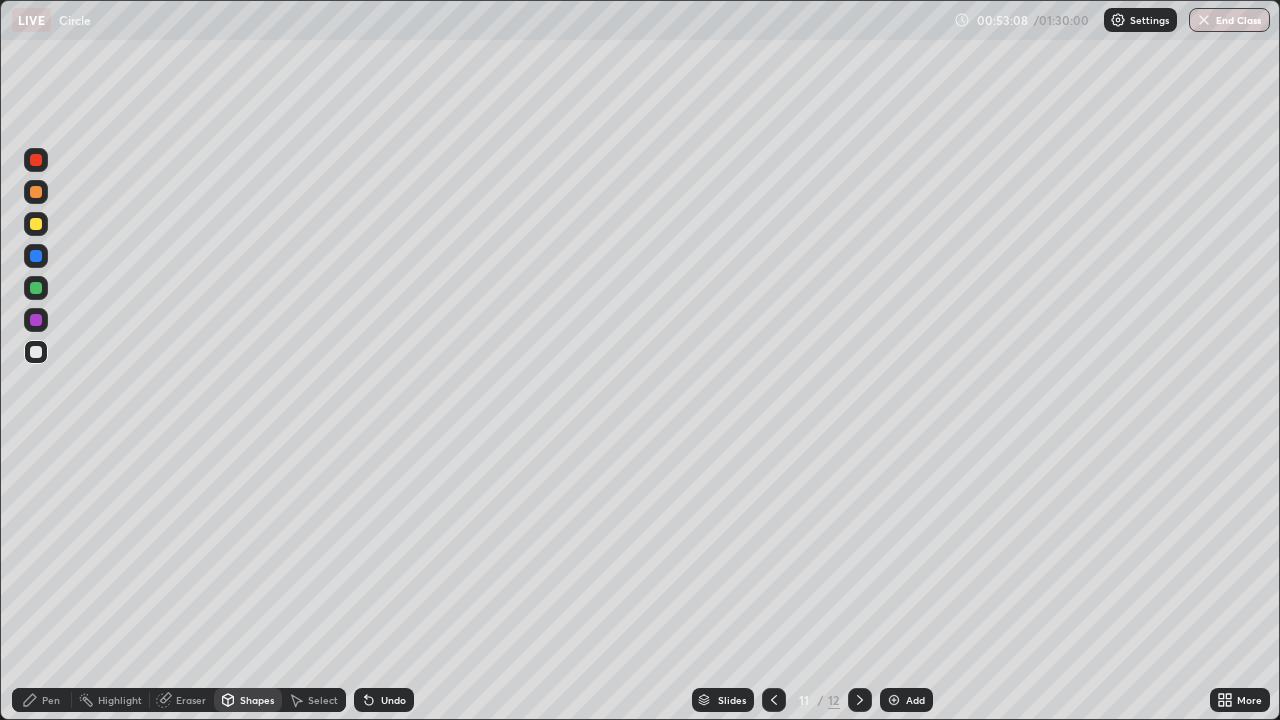 click on "Undo" at bounding box center (384, 700) 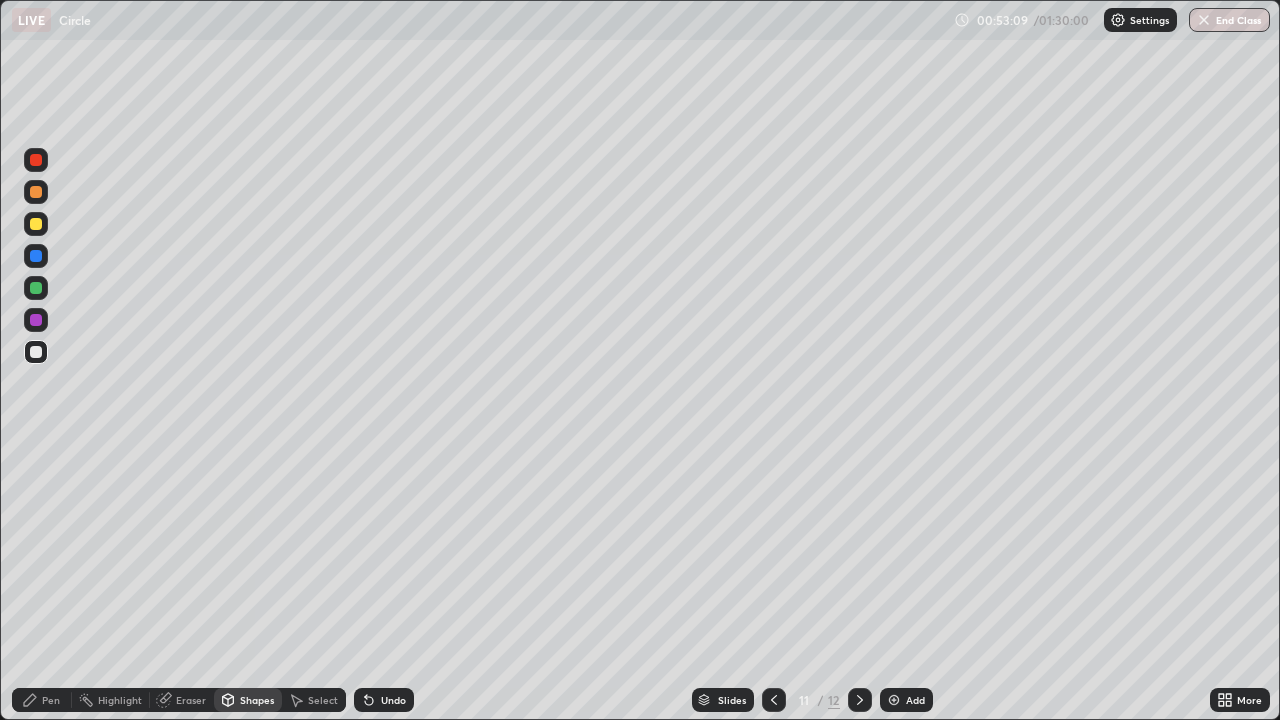 click 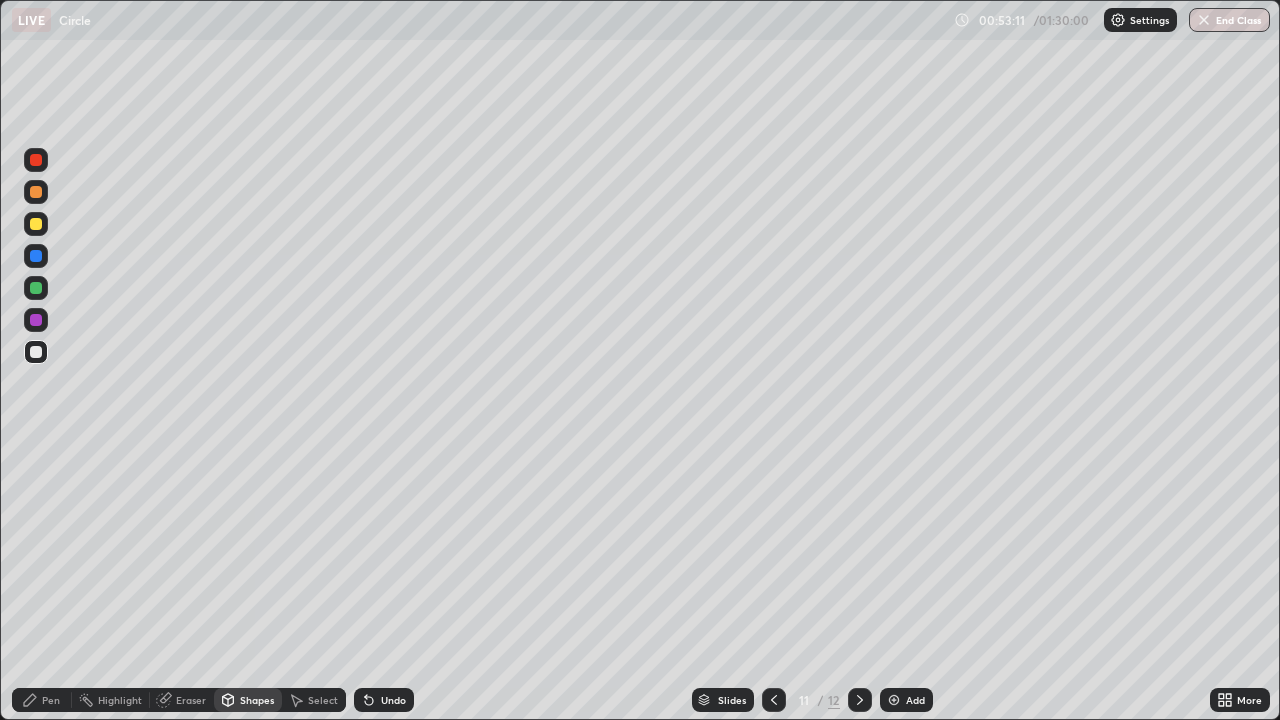click on "Pen" at bounding box center (51, 700) 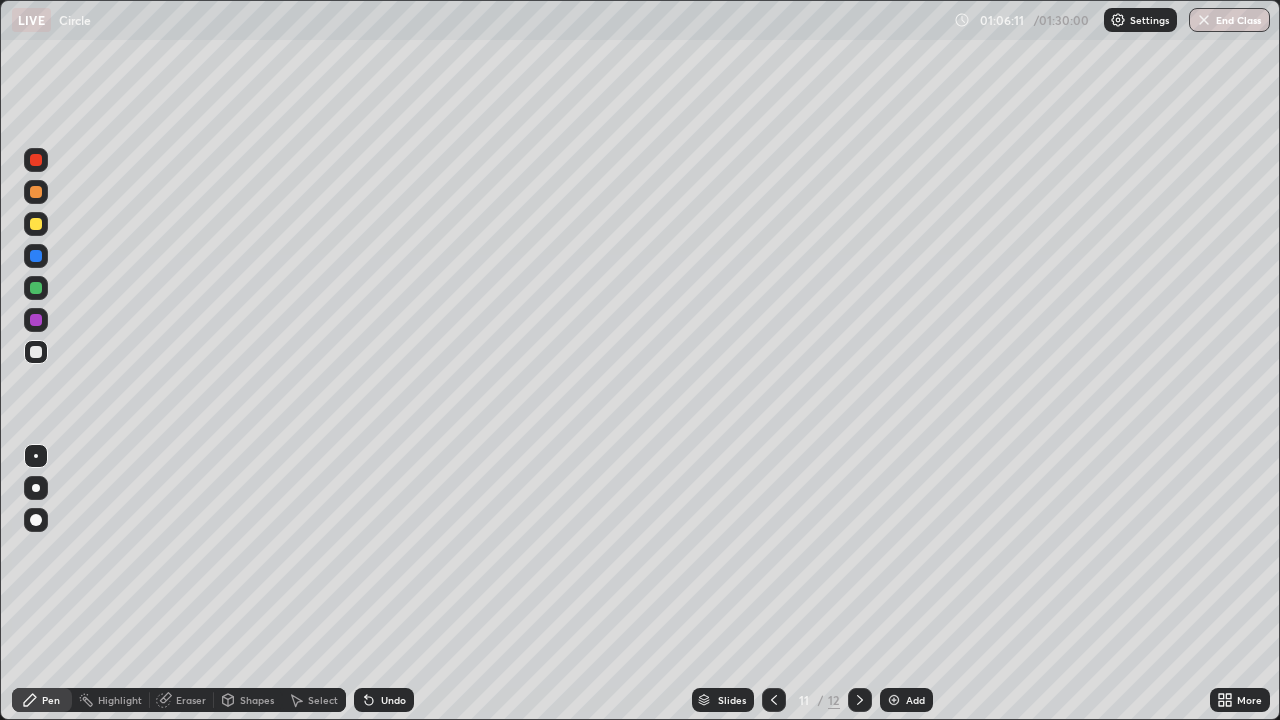 click on "Add" at bounding box center (906, 700) 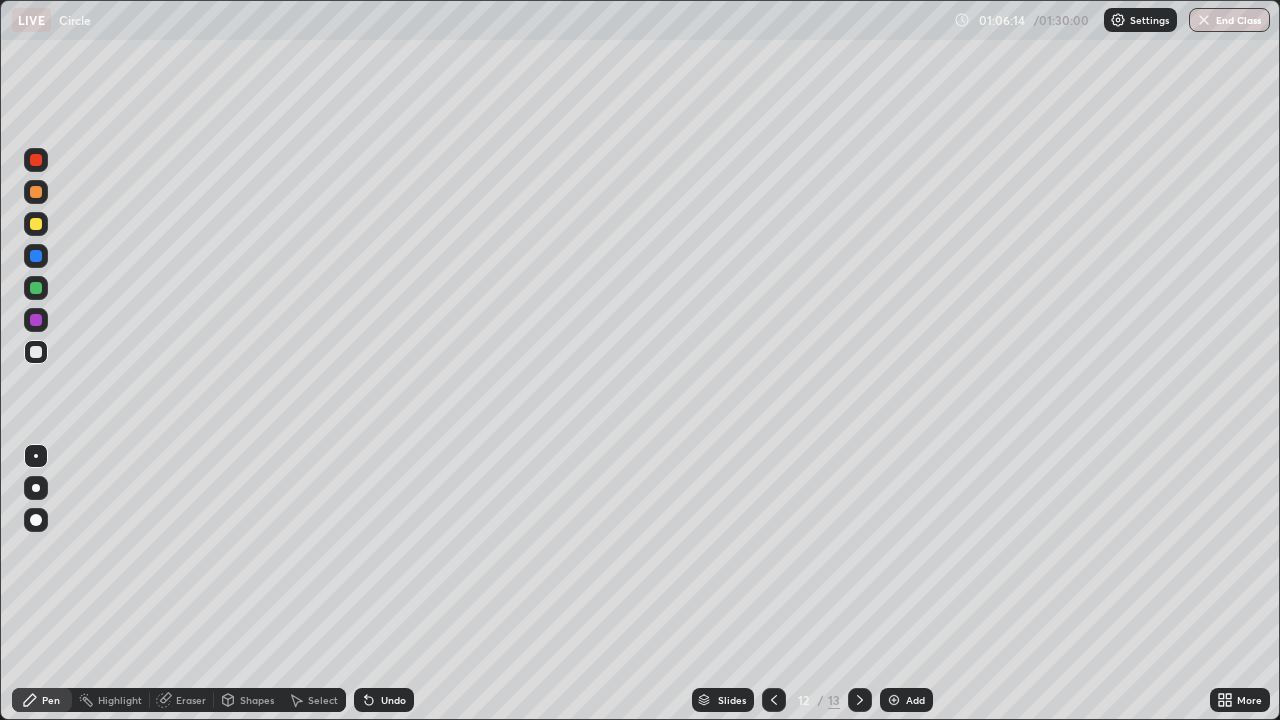 click on "Shapes" at bounding box center (257, 700) 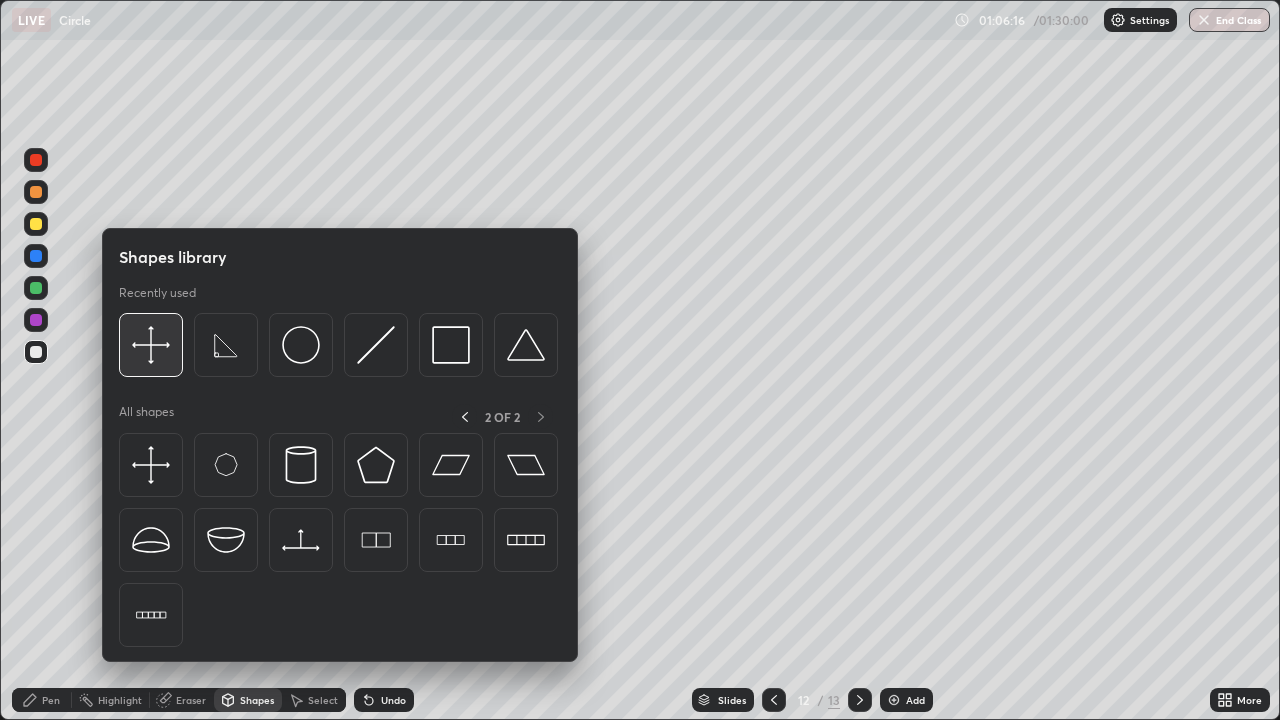 click at bounding box center (151, 345) 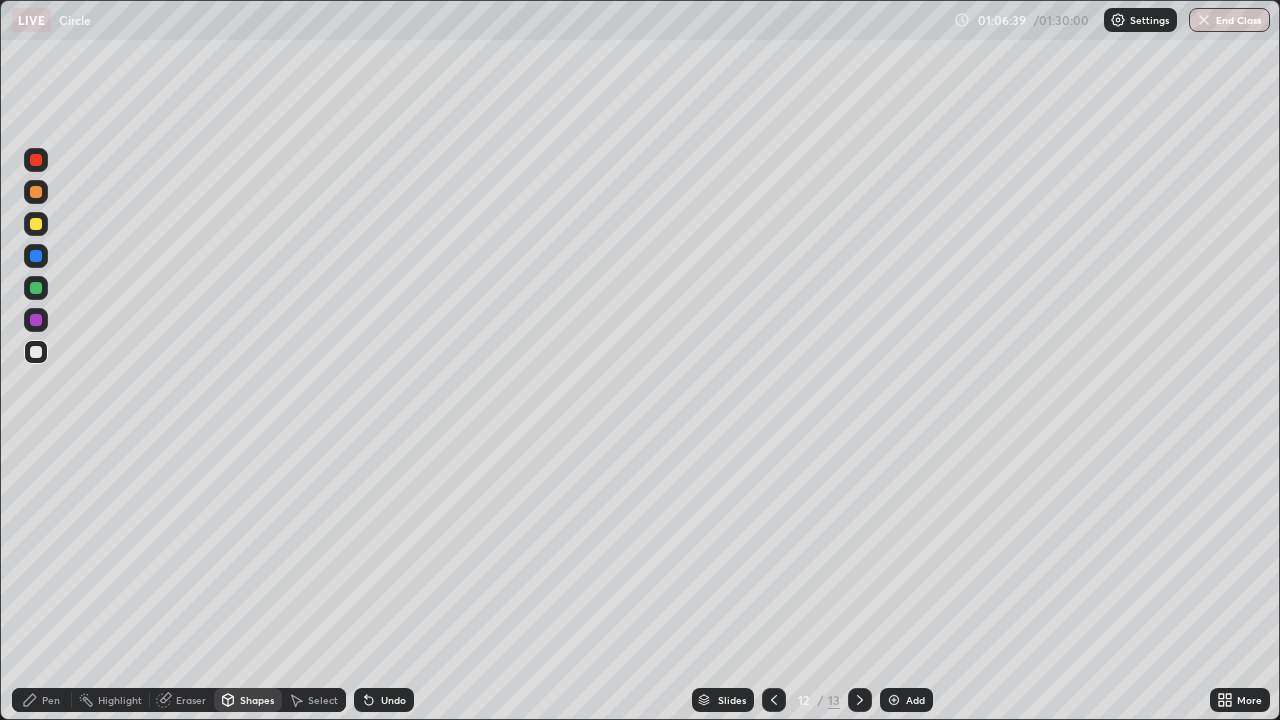 click on "Undo" at bounding box center [393, 700] 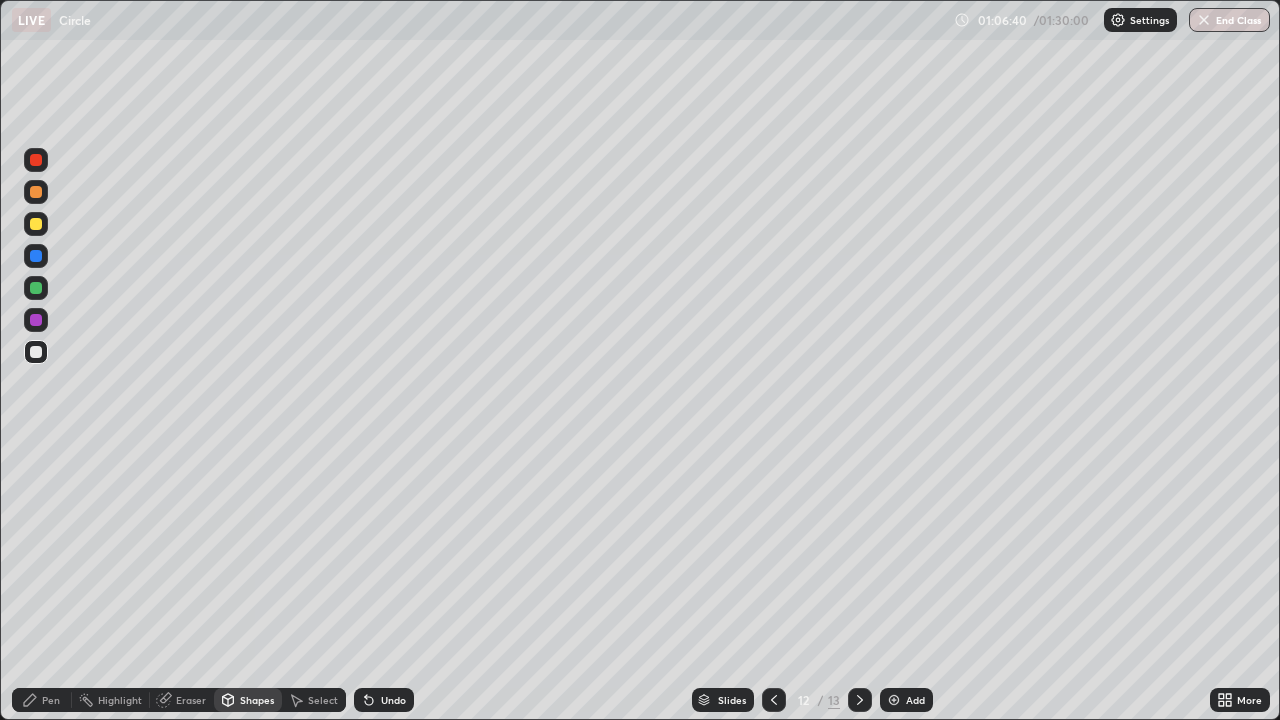 click on "Pen" at bounding box center [51, 700] 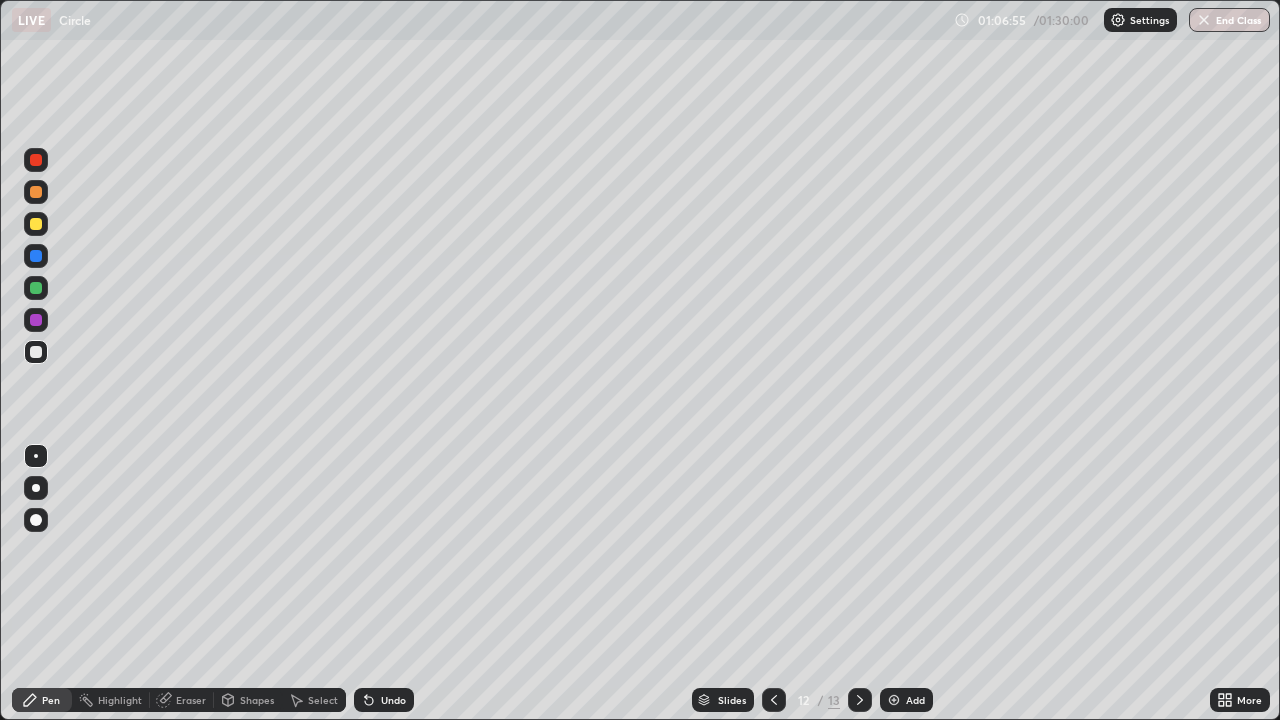 click on "Undo" at bounding box center (393, 700) 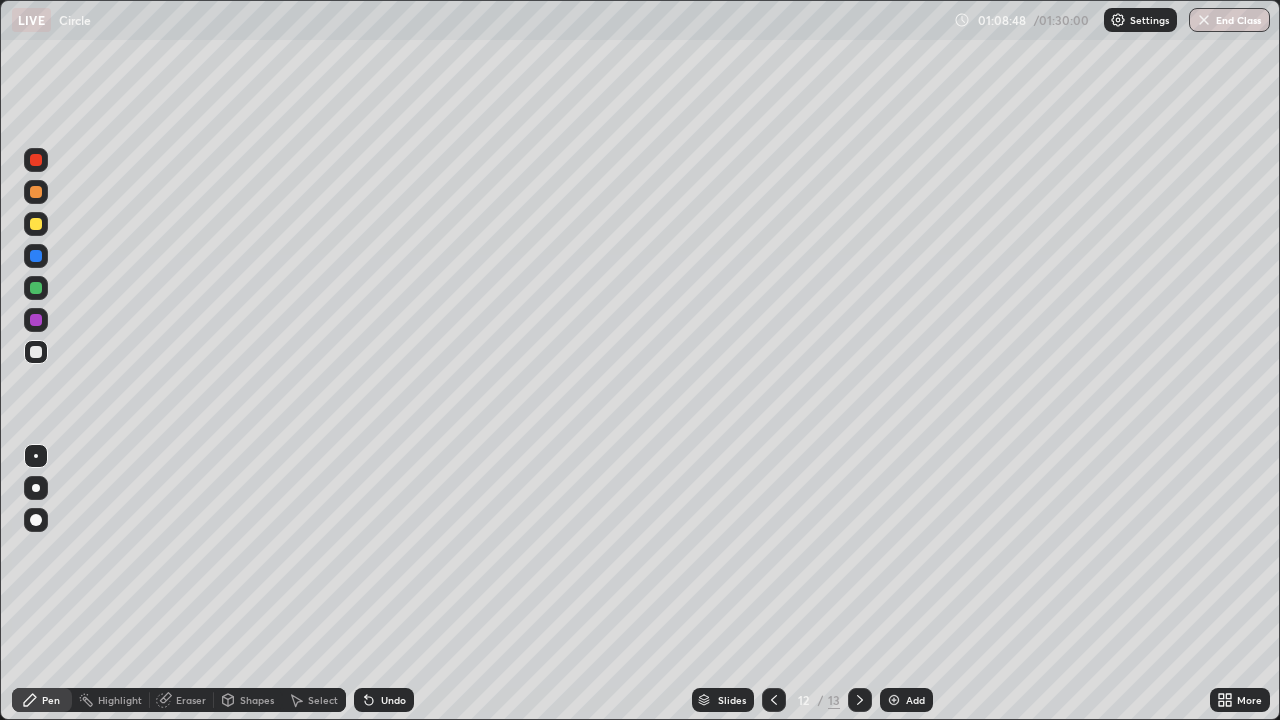 click on "Eraser" at bounding box center [191, 700] 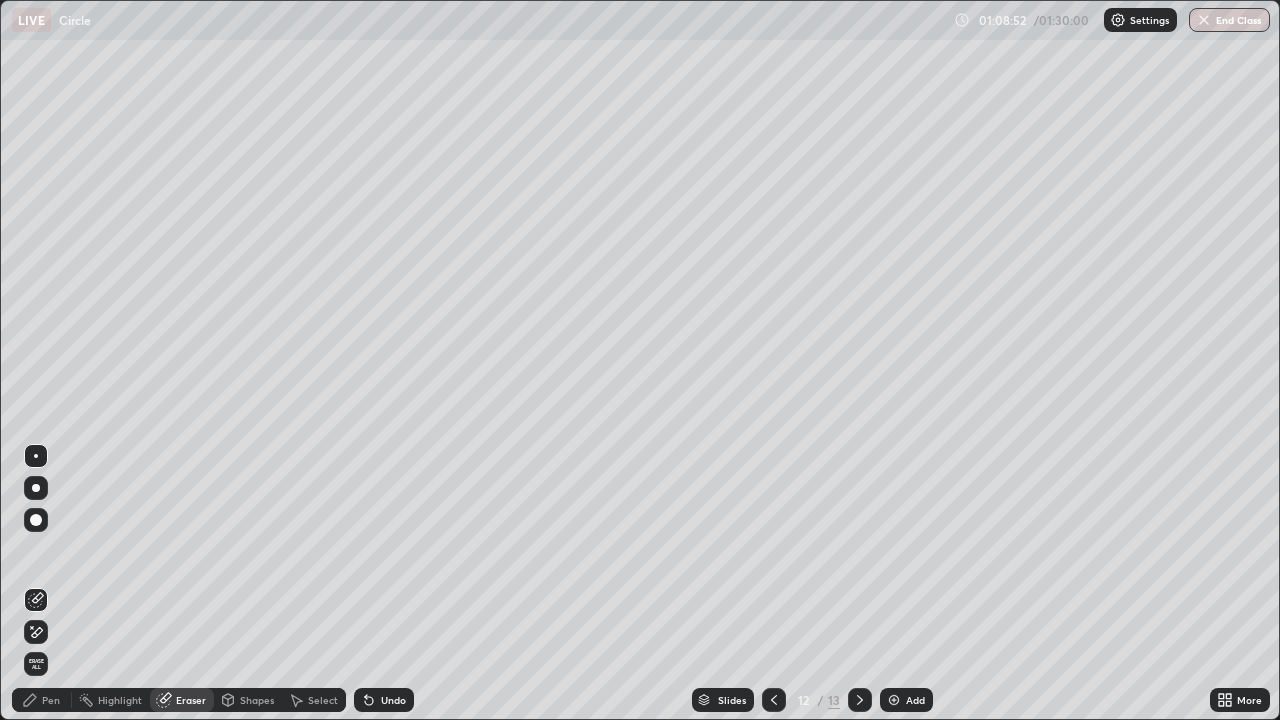 click on "Pen" at bounding box center [51, 700] 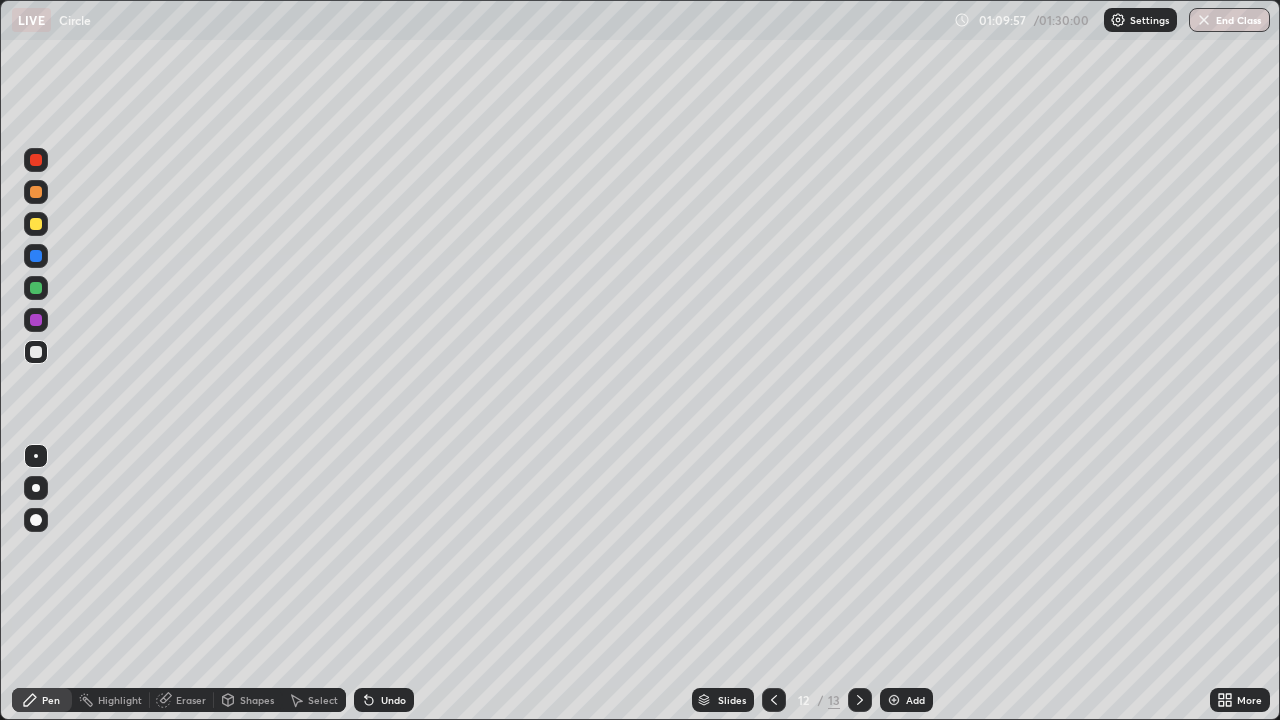 click at bounding box center [860, 700] 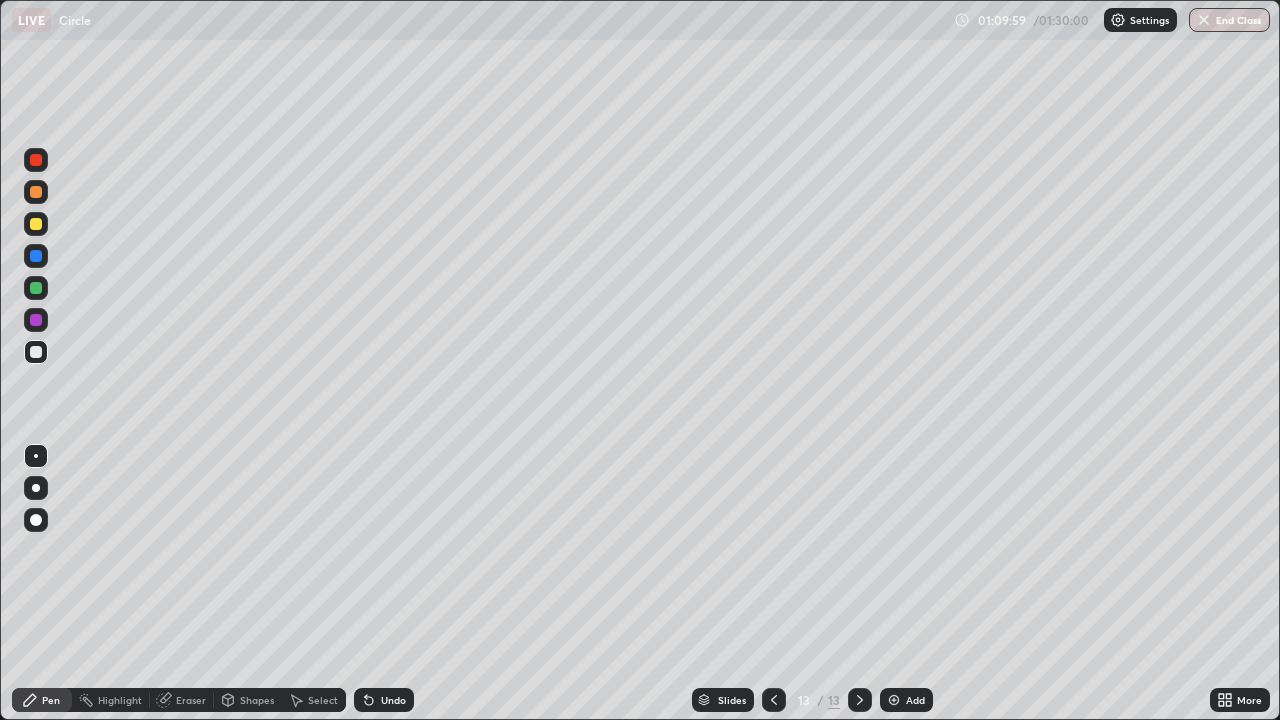 click 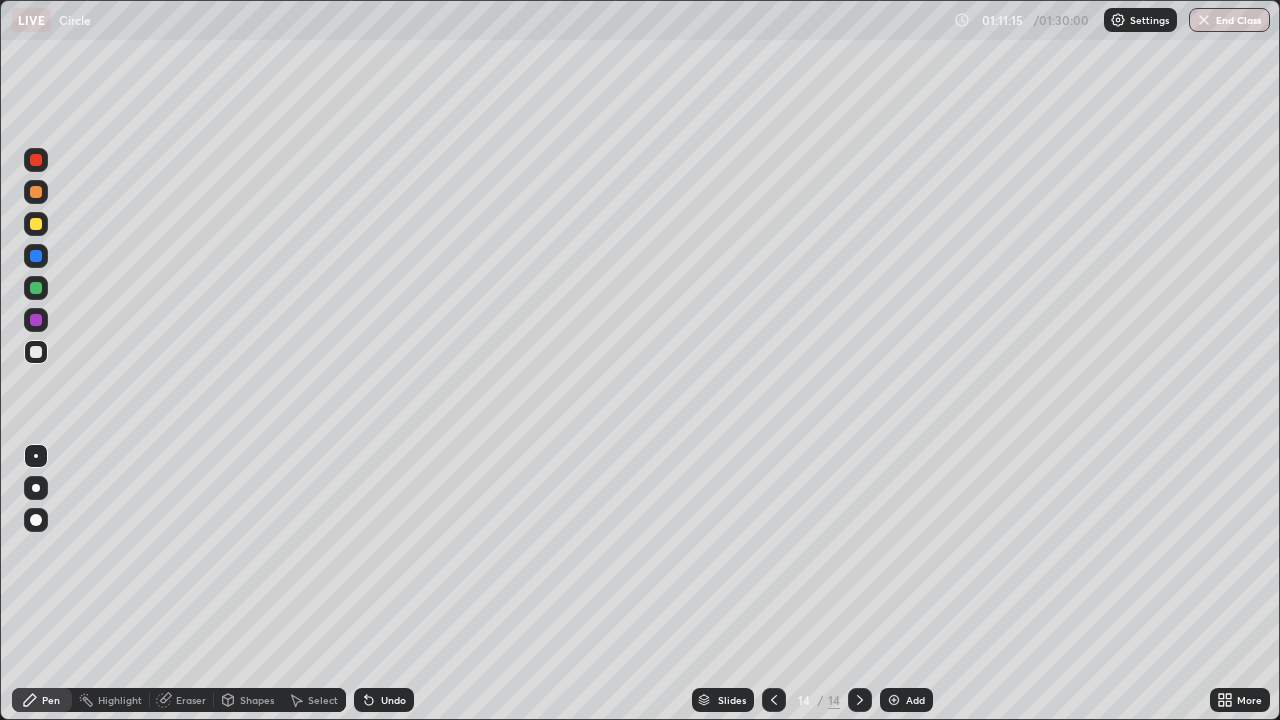 click on "Undo" at bounding box center [384, 700] 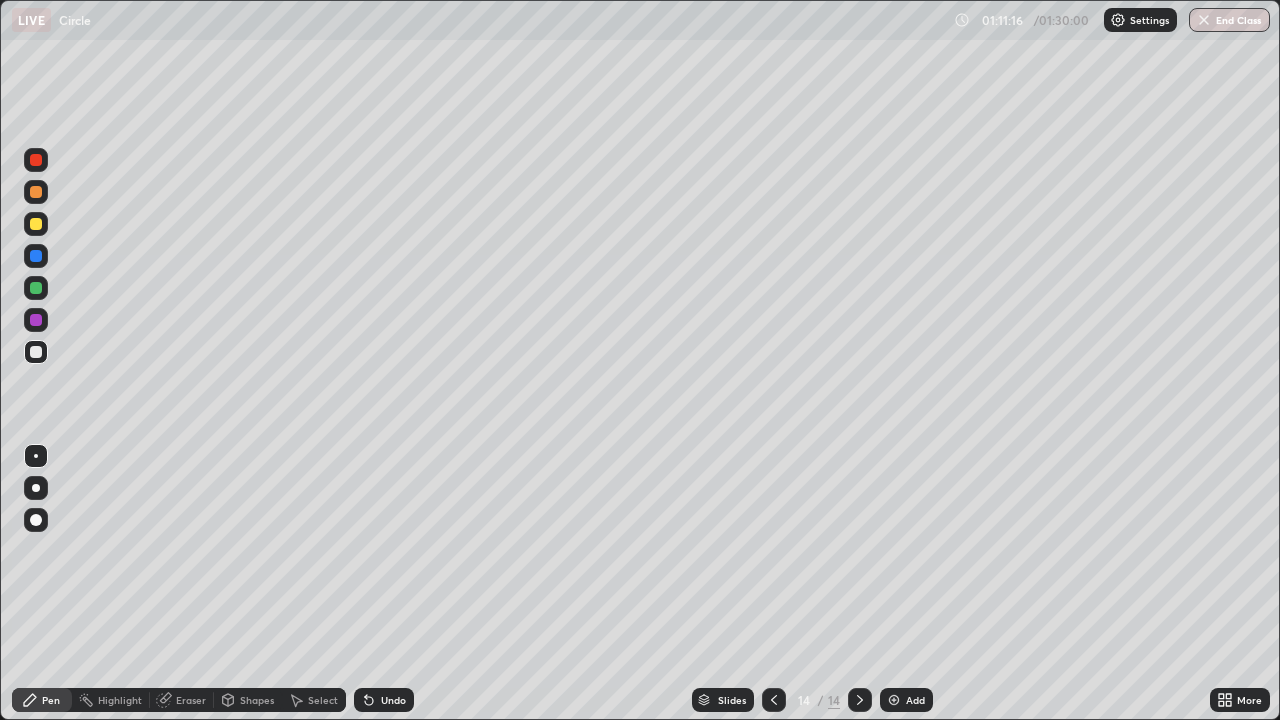 click 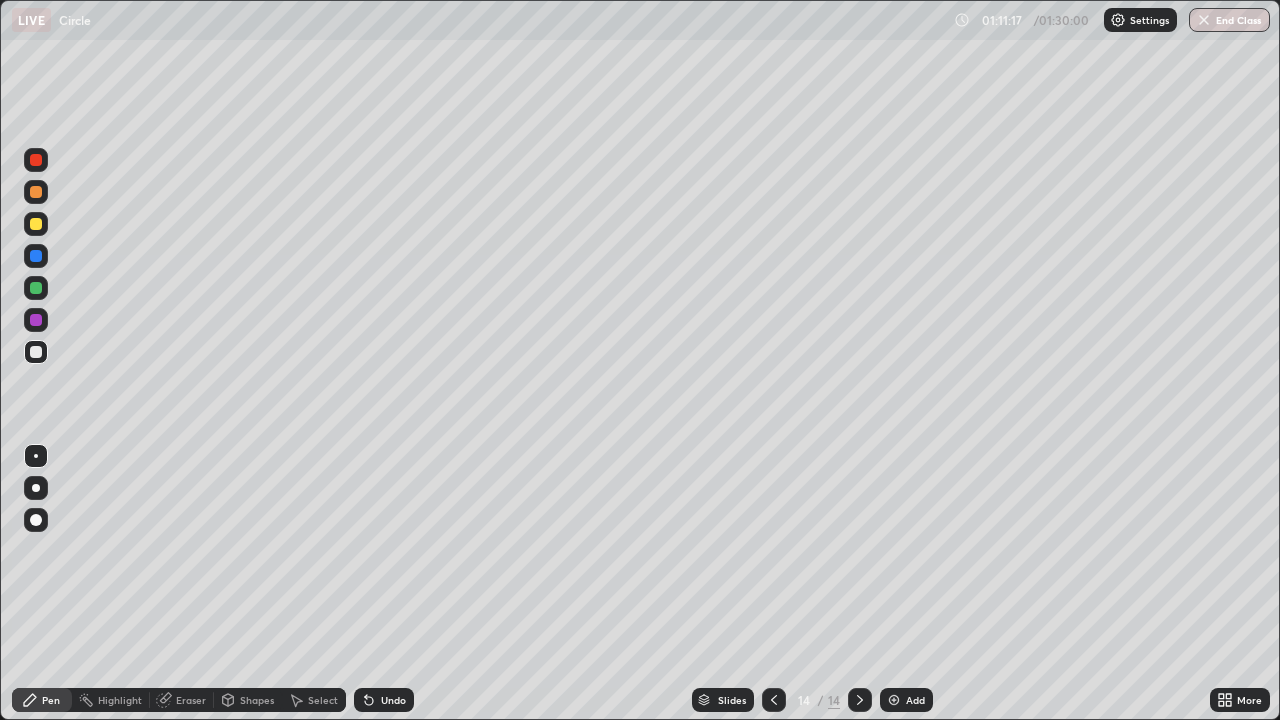 click 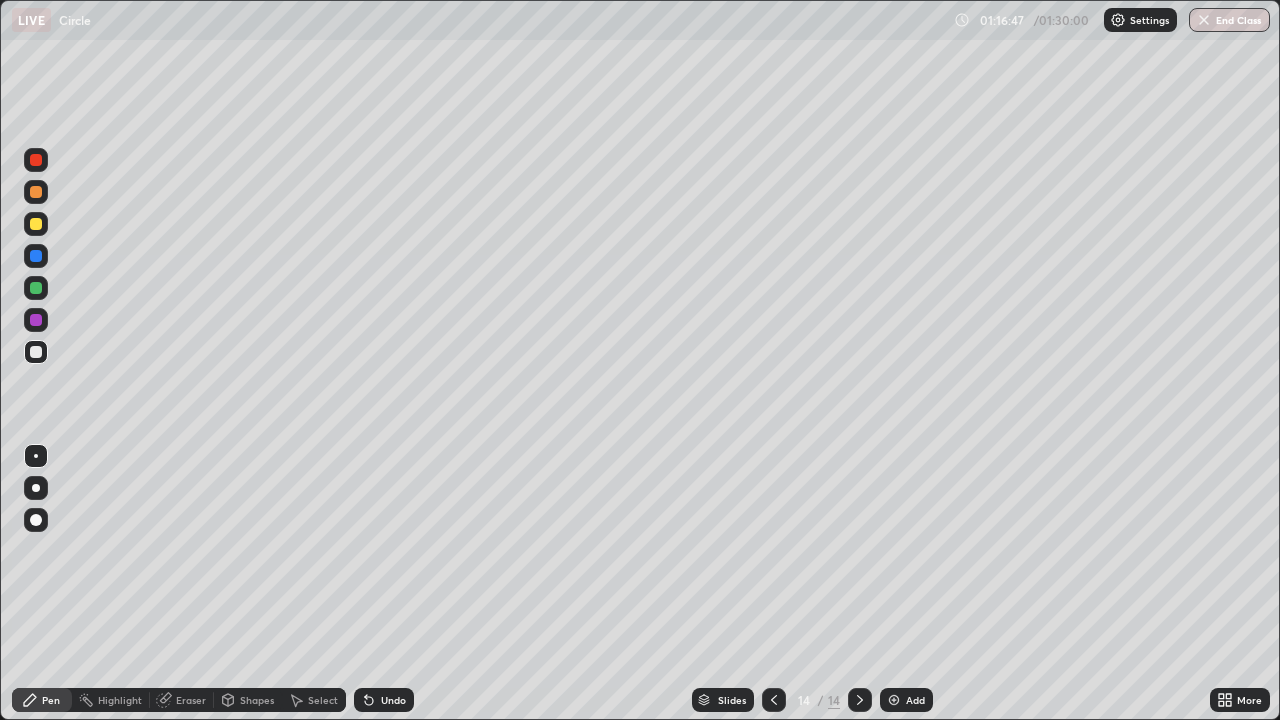 click at bounding box center (894, 700) 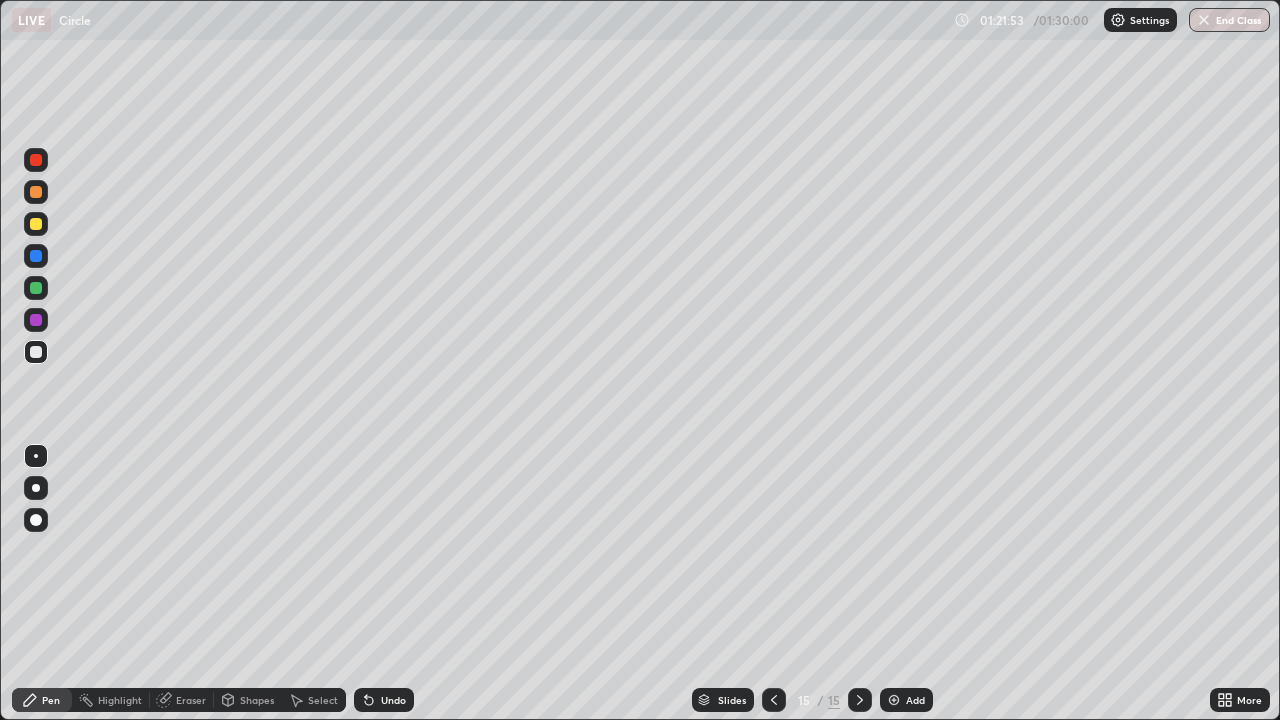 click at bounding box center (894, 700) 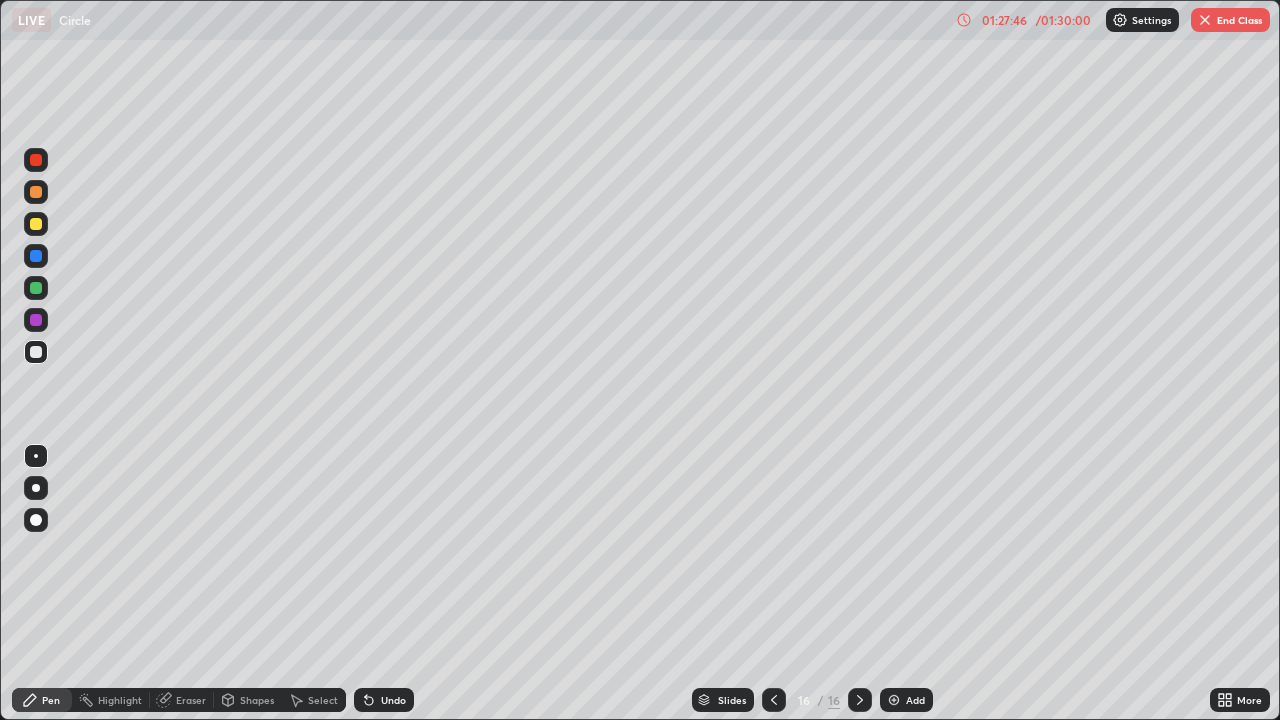 click at bounding box center [1205, 20] 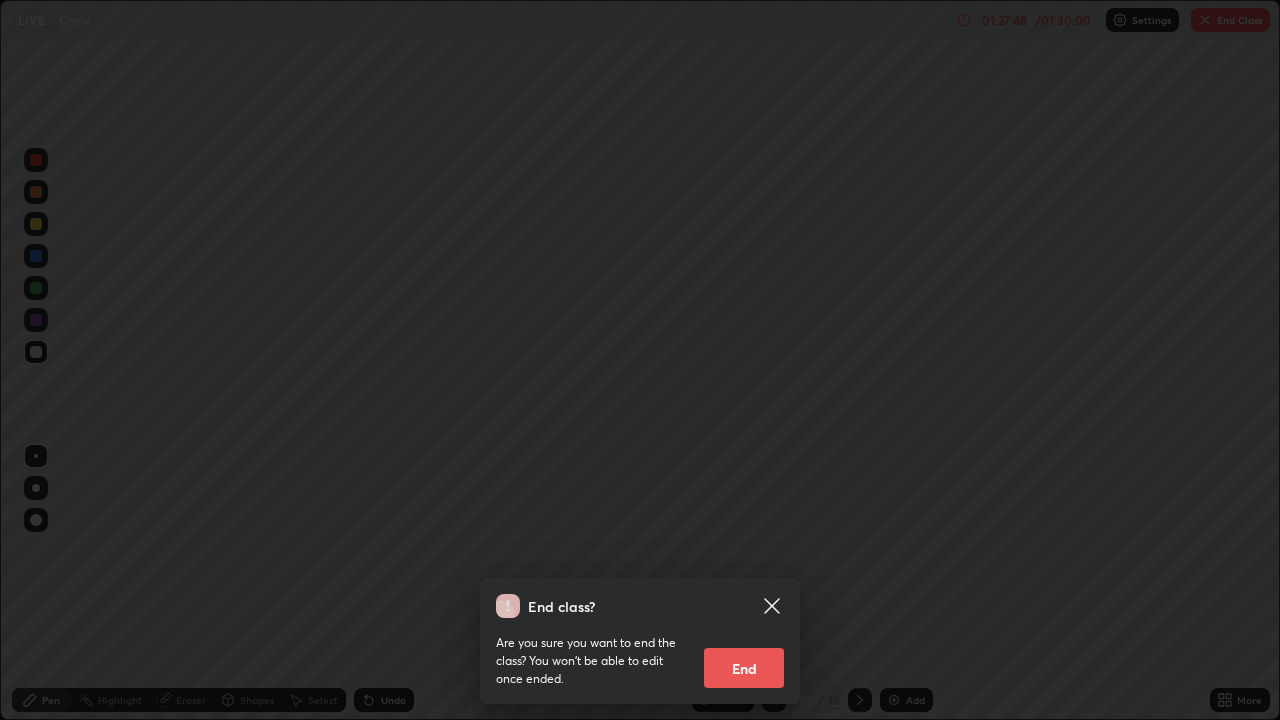 click on "End" at bounding box center (744, 668) 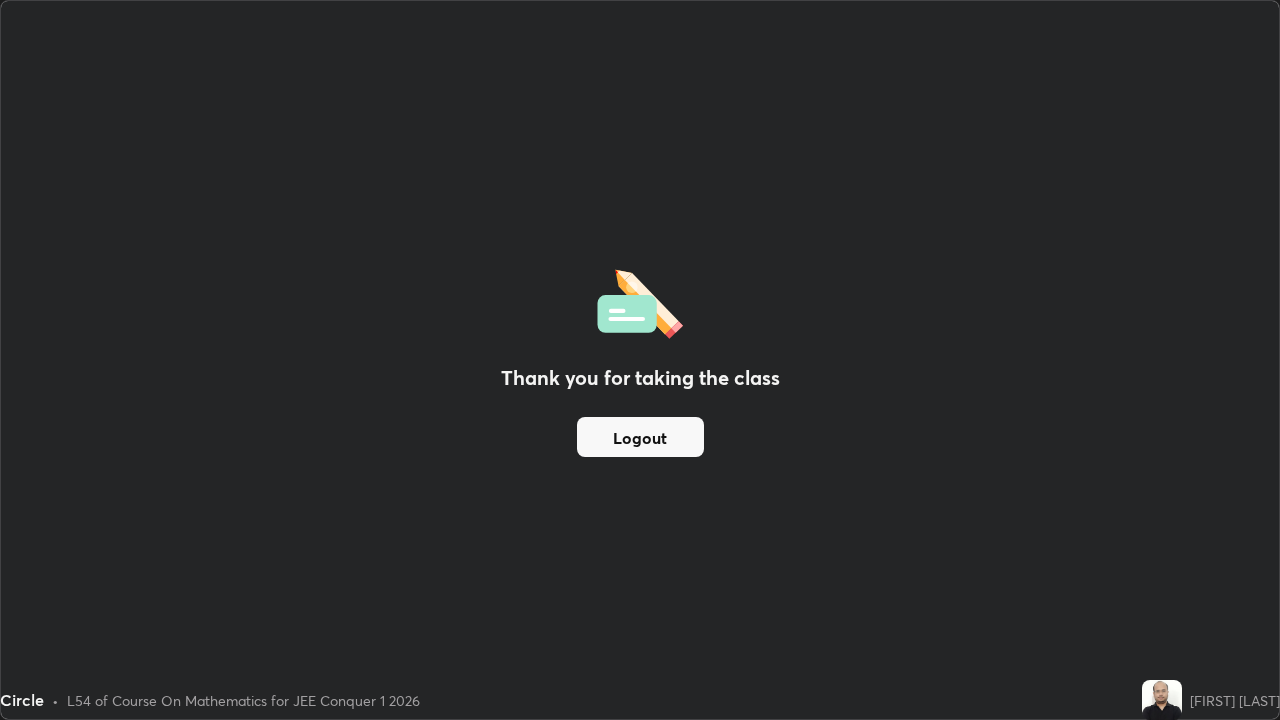 click on "Logout" at bounding box center [640, 437] 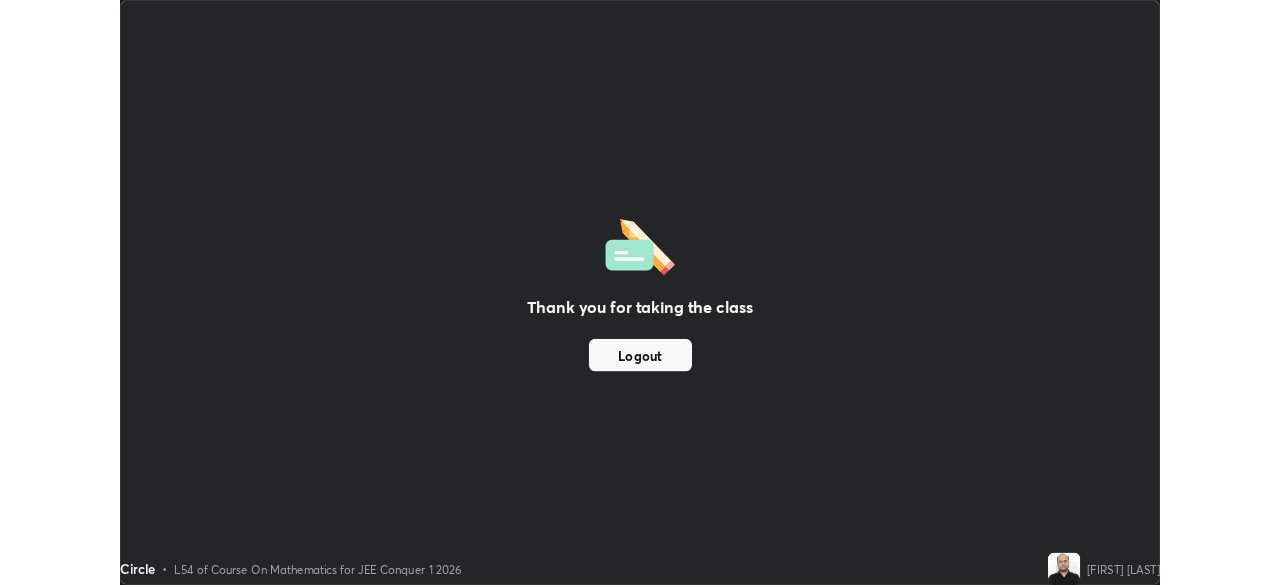 scroll, scrollTop: 585, scrollLeft: 1280, axis: both 